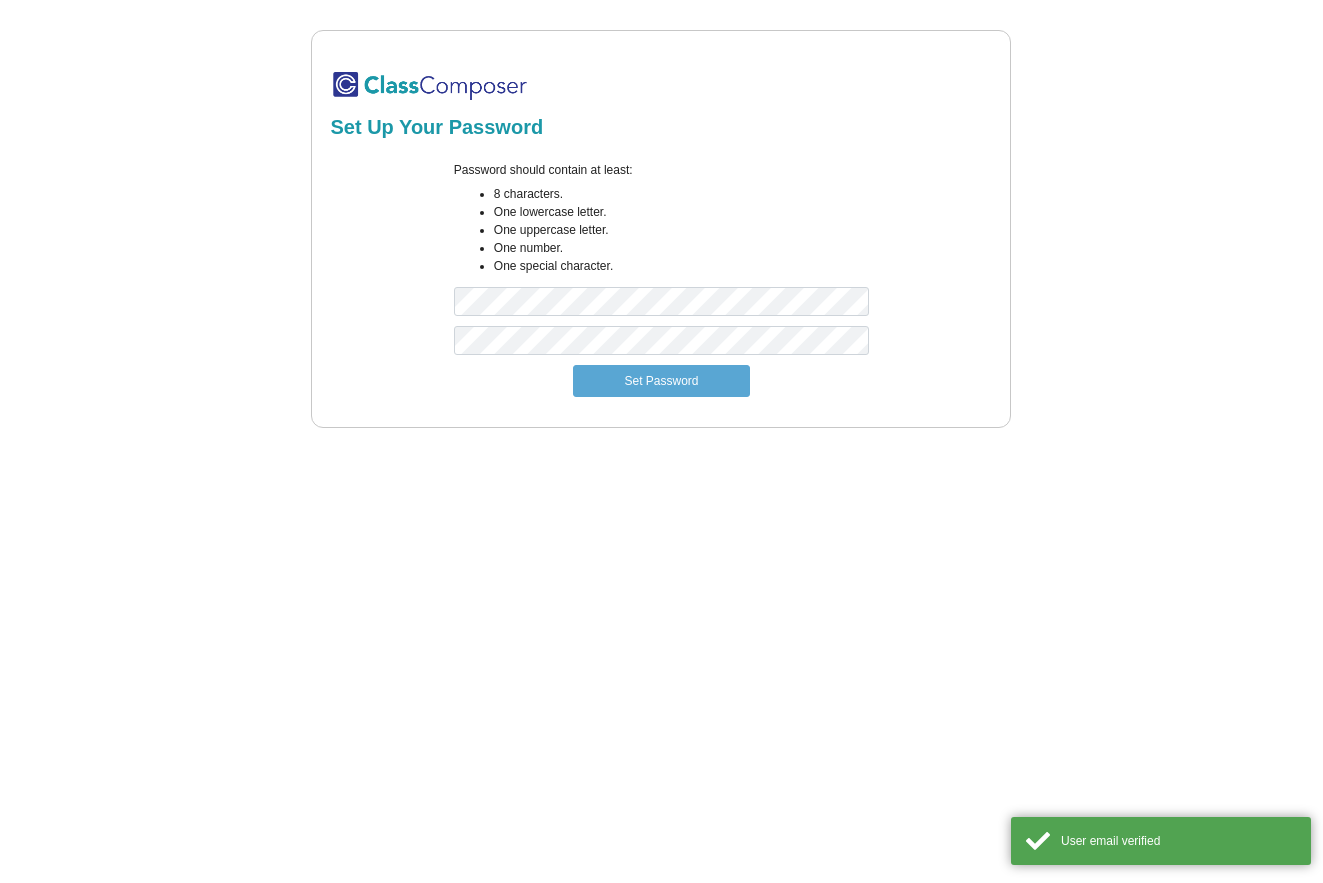 scroll, scrollTop: 0, scrollLeft: 0, axis: both 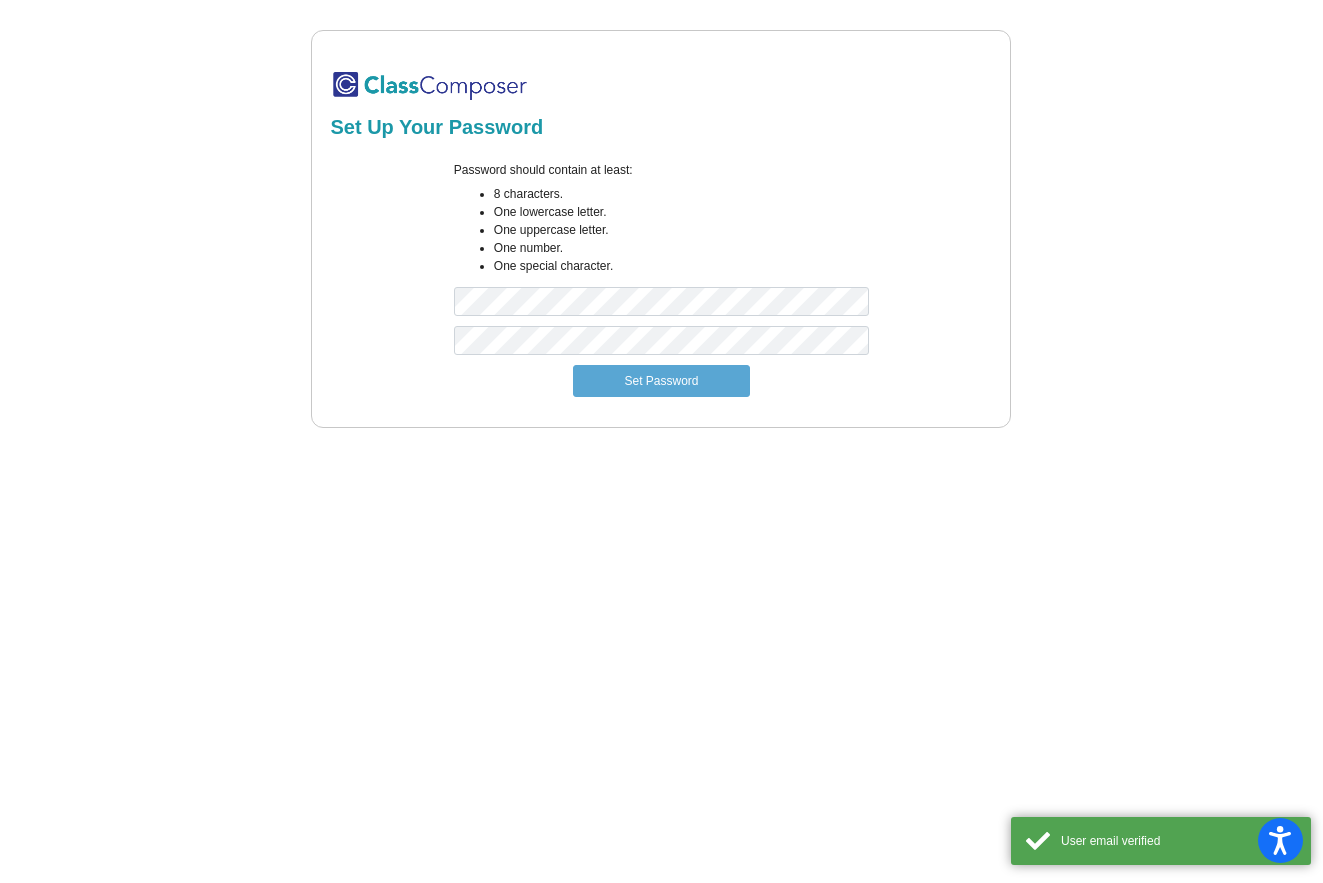 click on "Set Up Your Password Password should contain at least: 8 characters. One lowercase letter. One uppercase letter. One number. One special character.  Set Password" 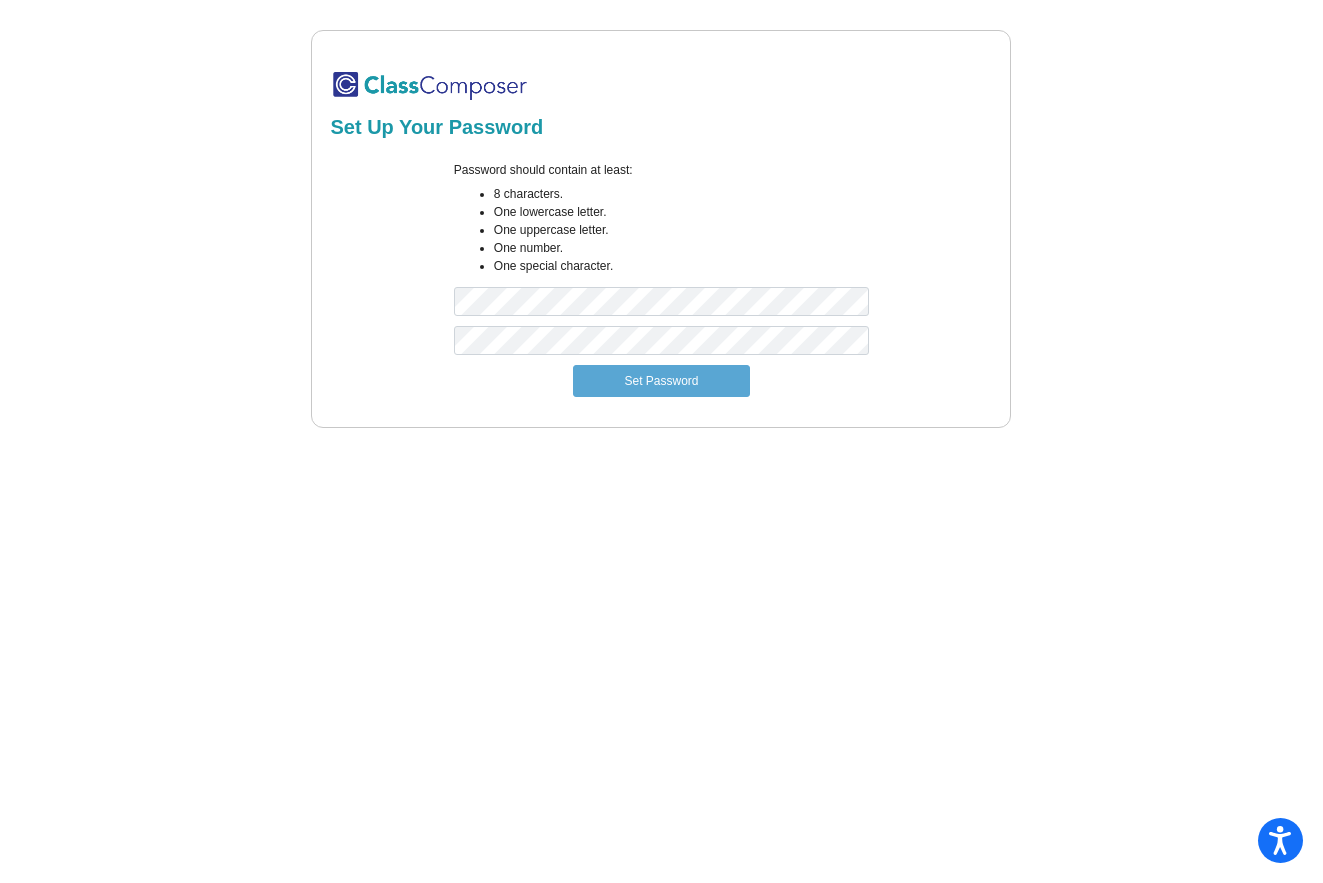 click on "Password should contain at least: 8 characters. One lowercase letter. One uppercase letter. One number. One special character." at bounding box center [661, 243] 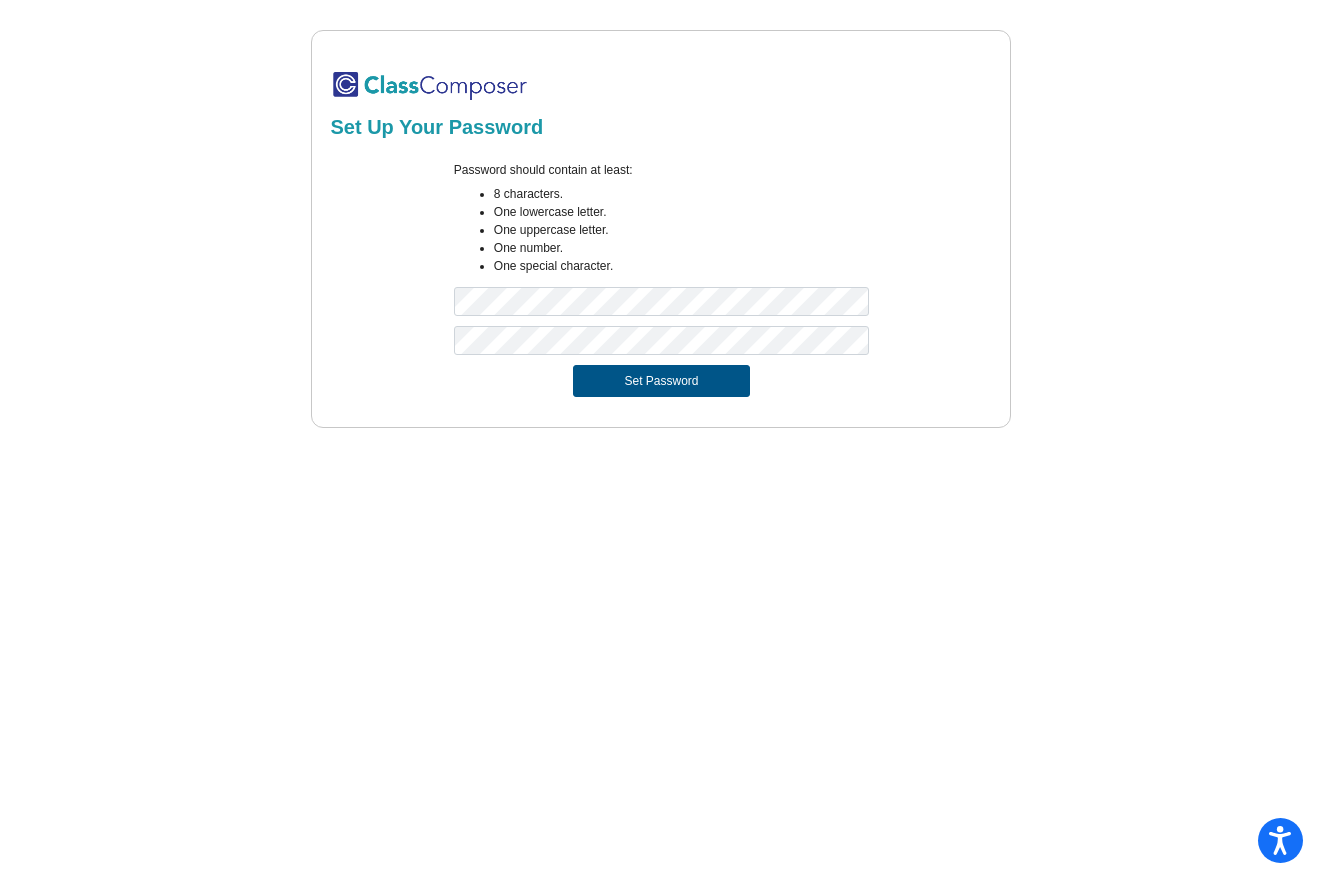 click on "Set Password" at bounding box center (661, 381) 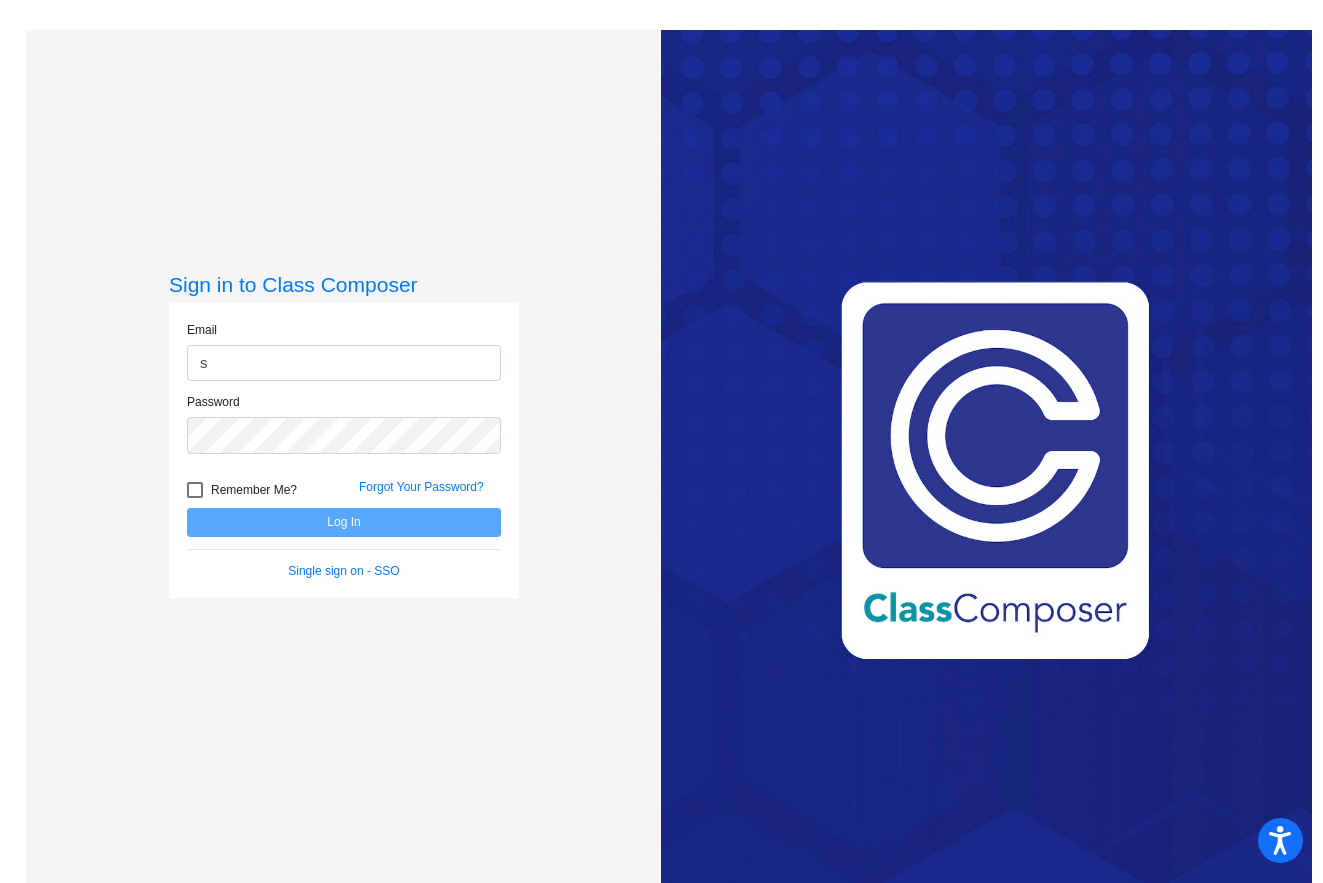 type on "[EMAIL]" 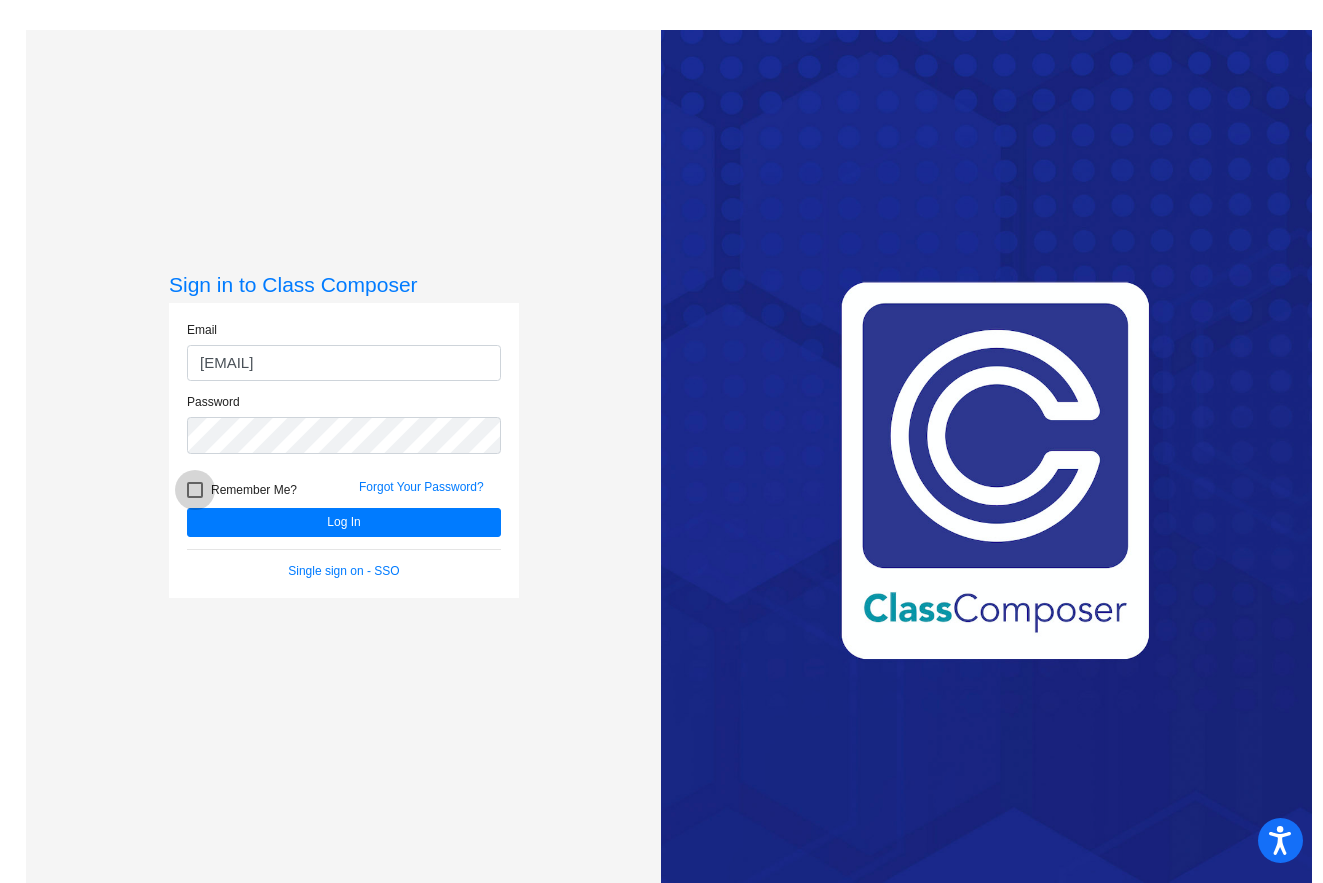 click at bounding box center [195, 490] 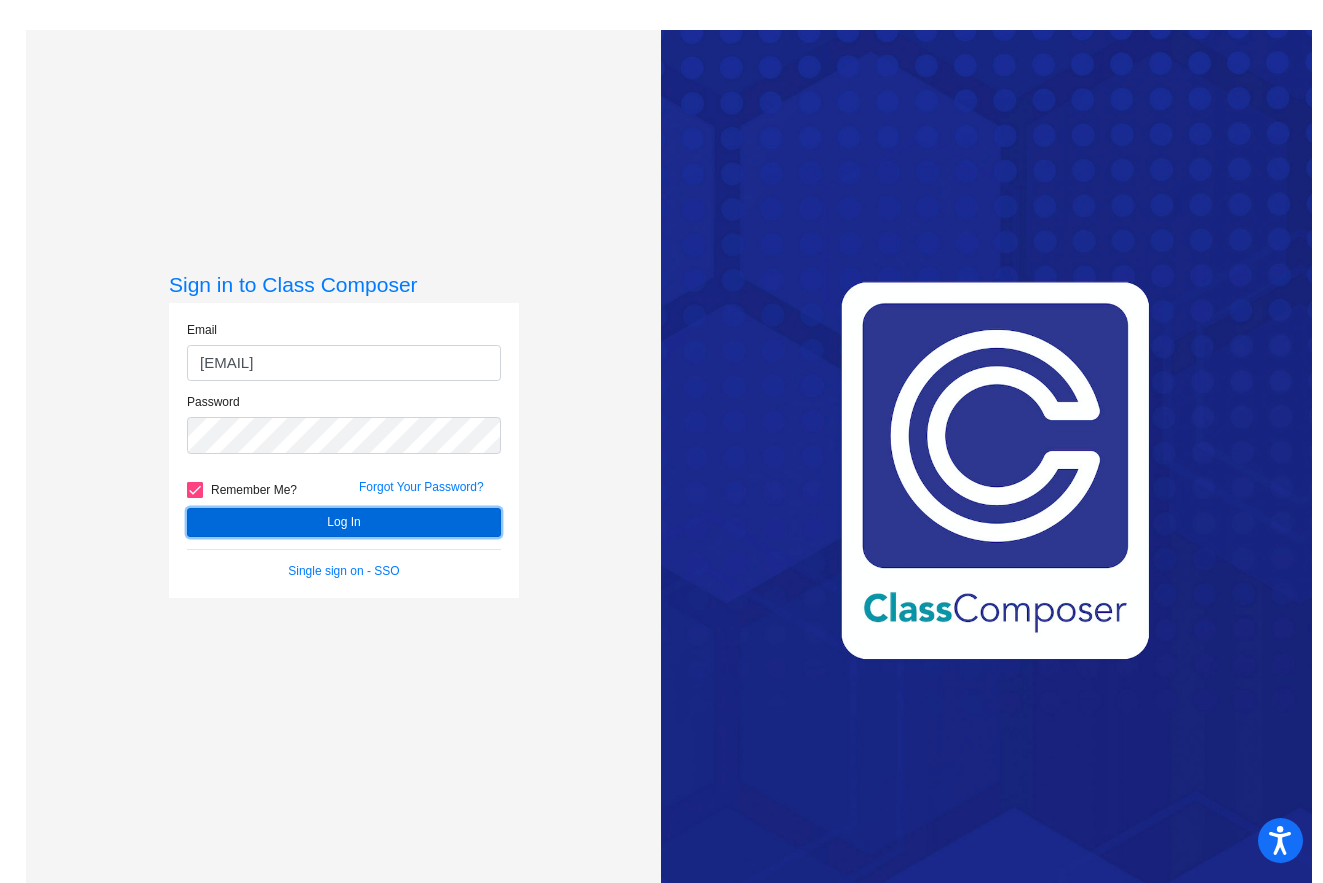 click on "Log In" 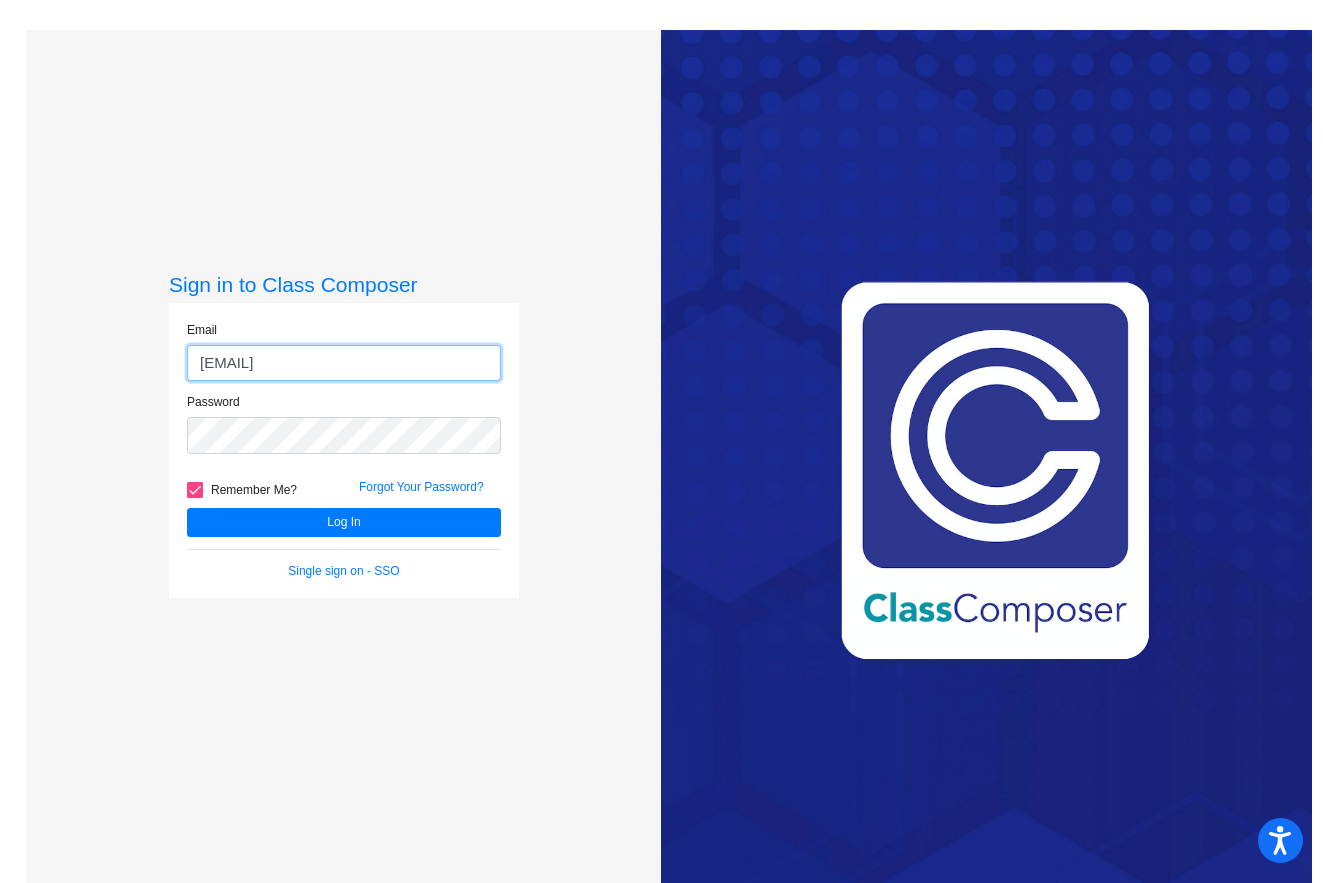 click on "[EMAIL]" 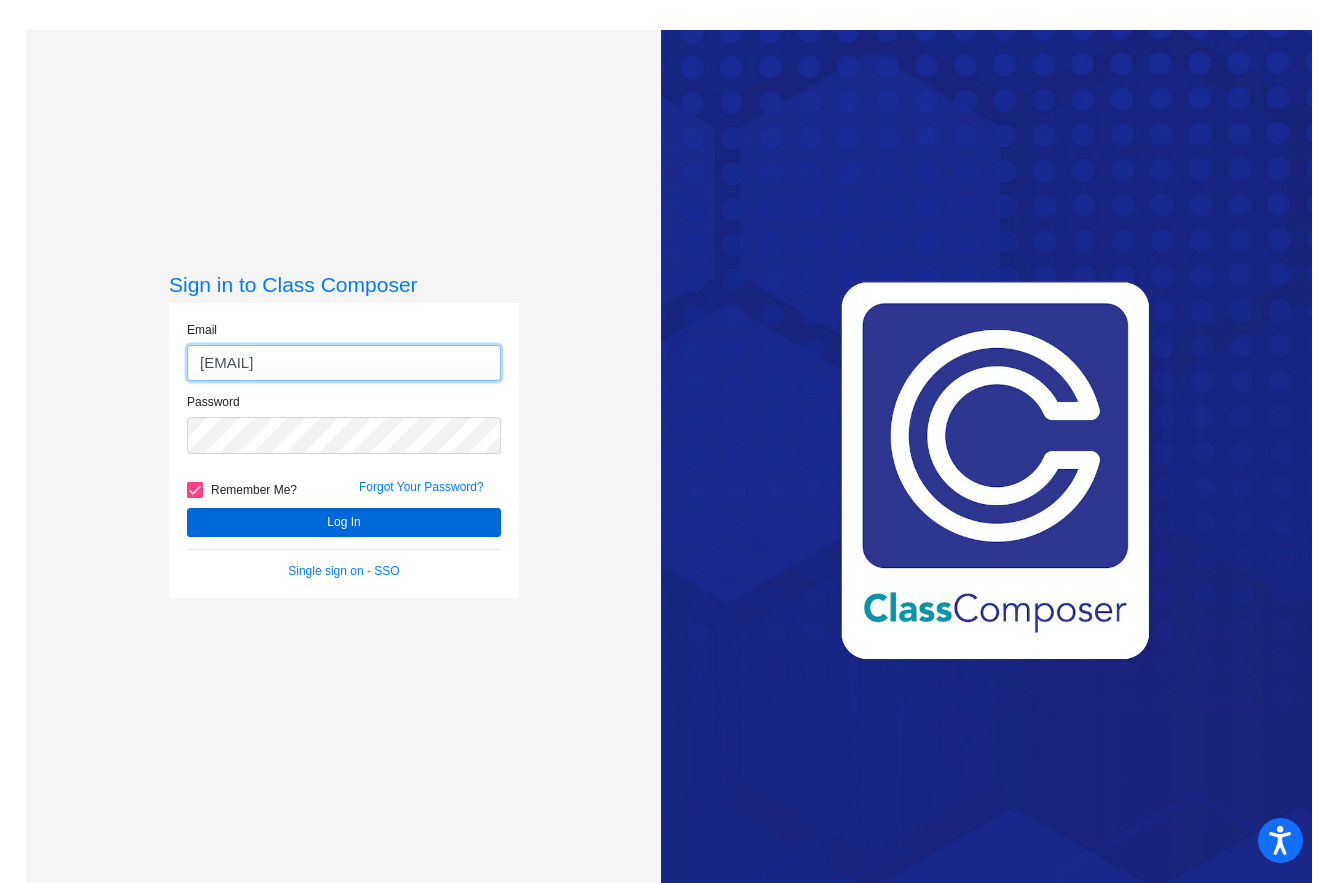 type on "[EMAIL]" 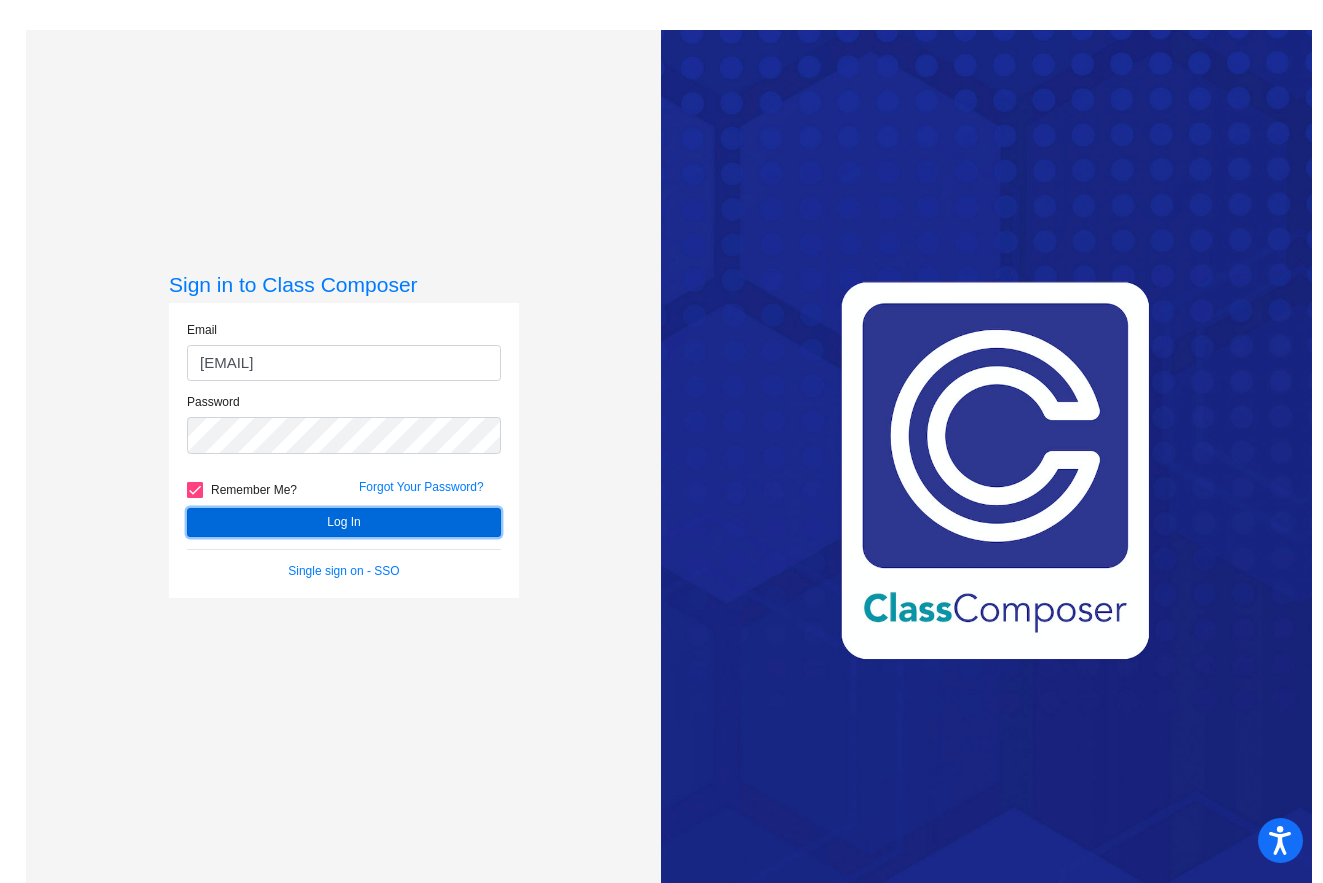 click on "Log In" 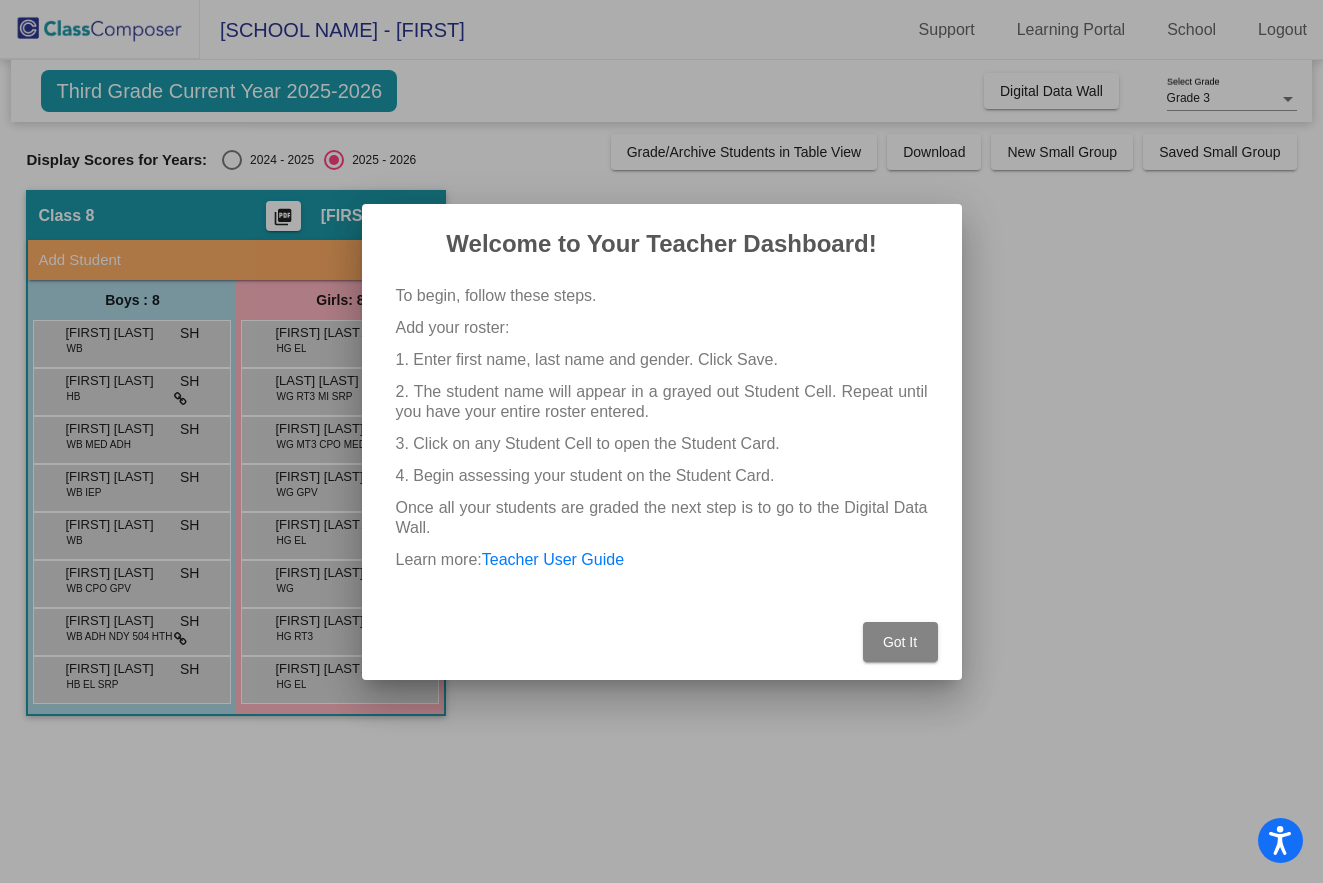 click on "Got It" at bounding box center [900, 642] 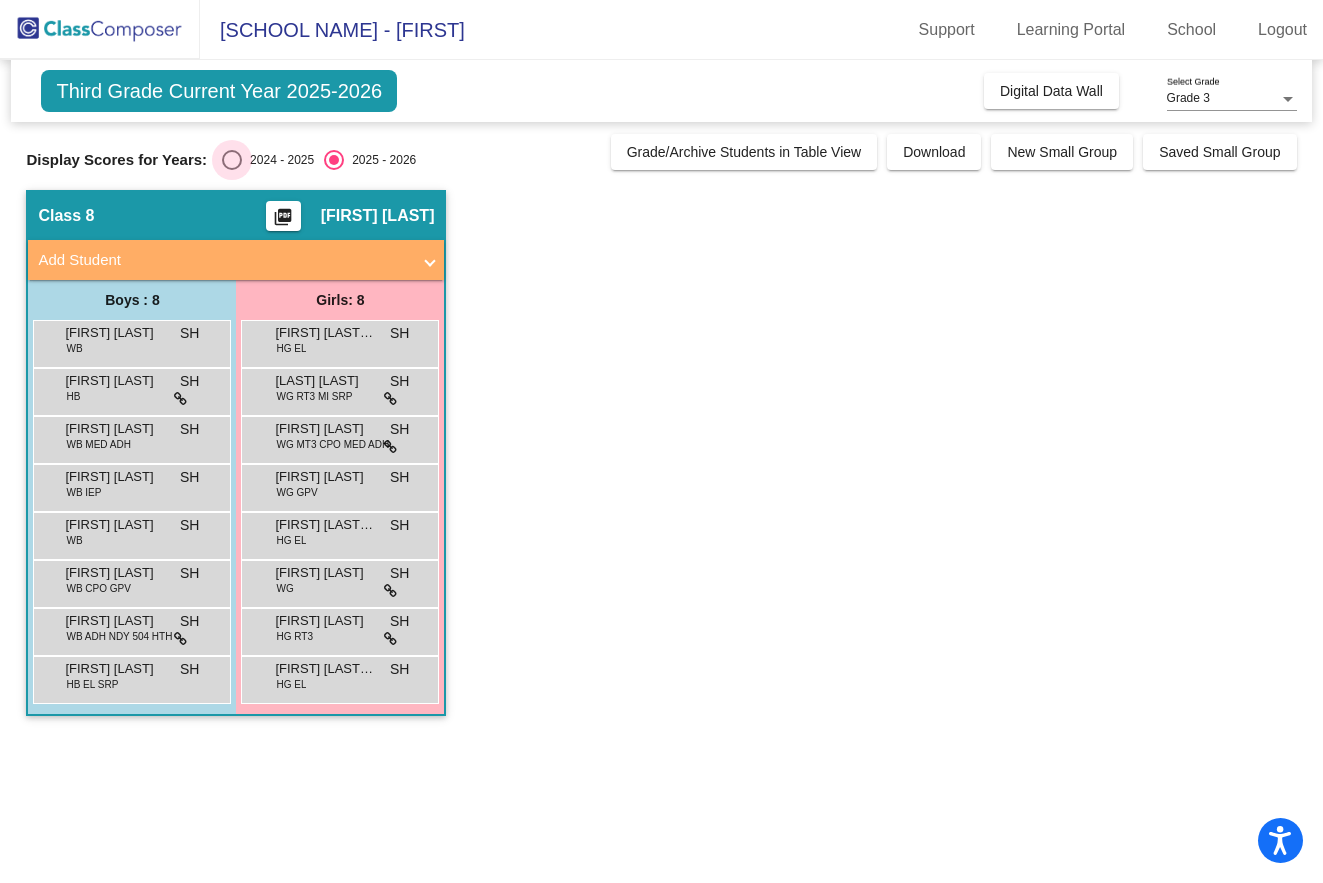 click at bounding box center [232, 160] 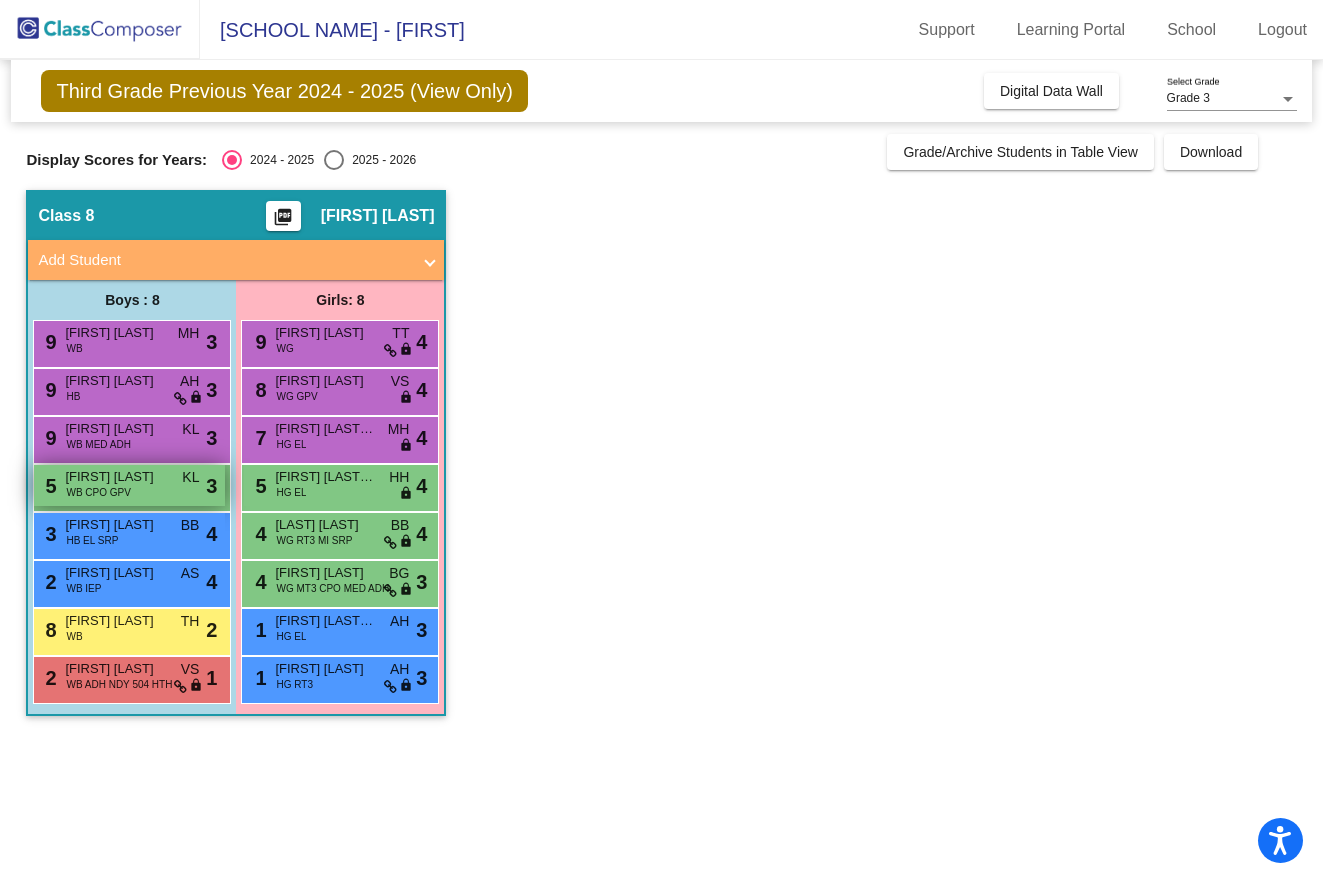 click on "[FIRST] [LAST]" at bounding box center (115, 477) 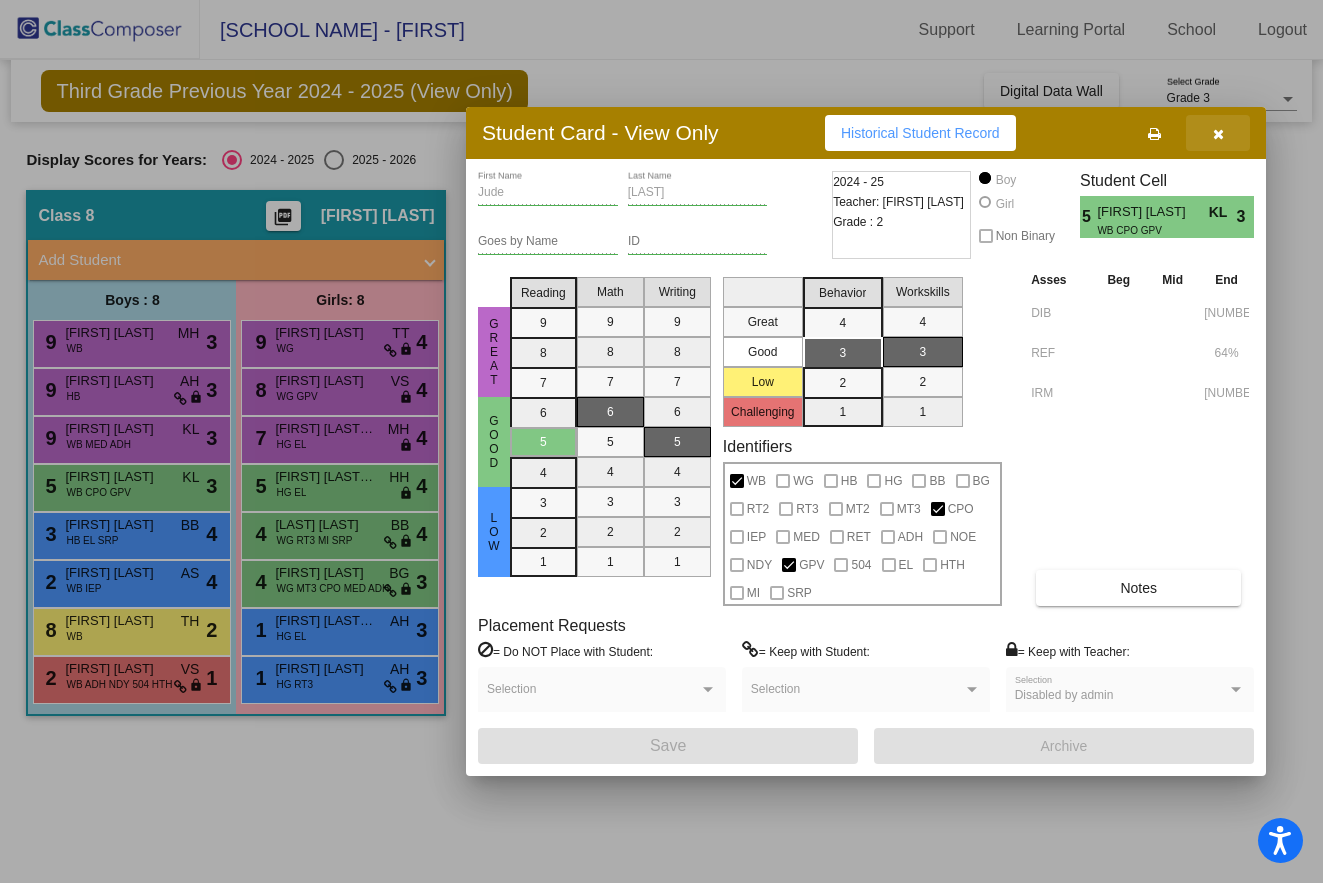 drag, startPoint x: 1211, startPoint y: 133, endPoint x: 749, endPoint y: 345, distance: 508.3188 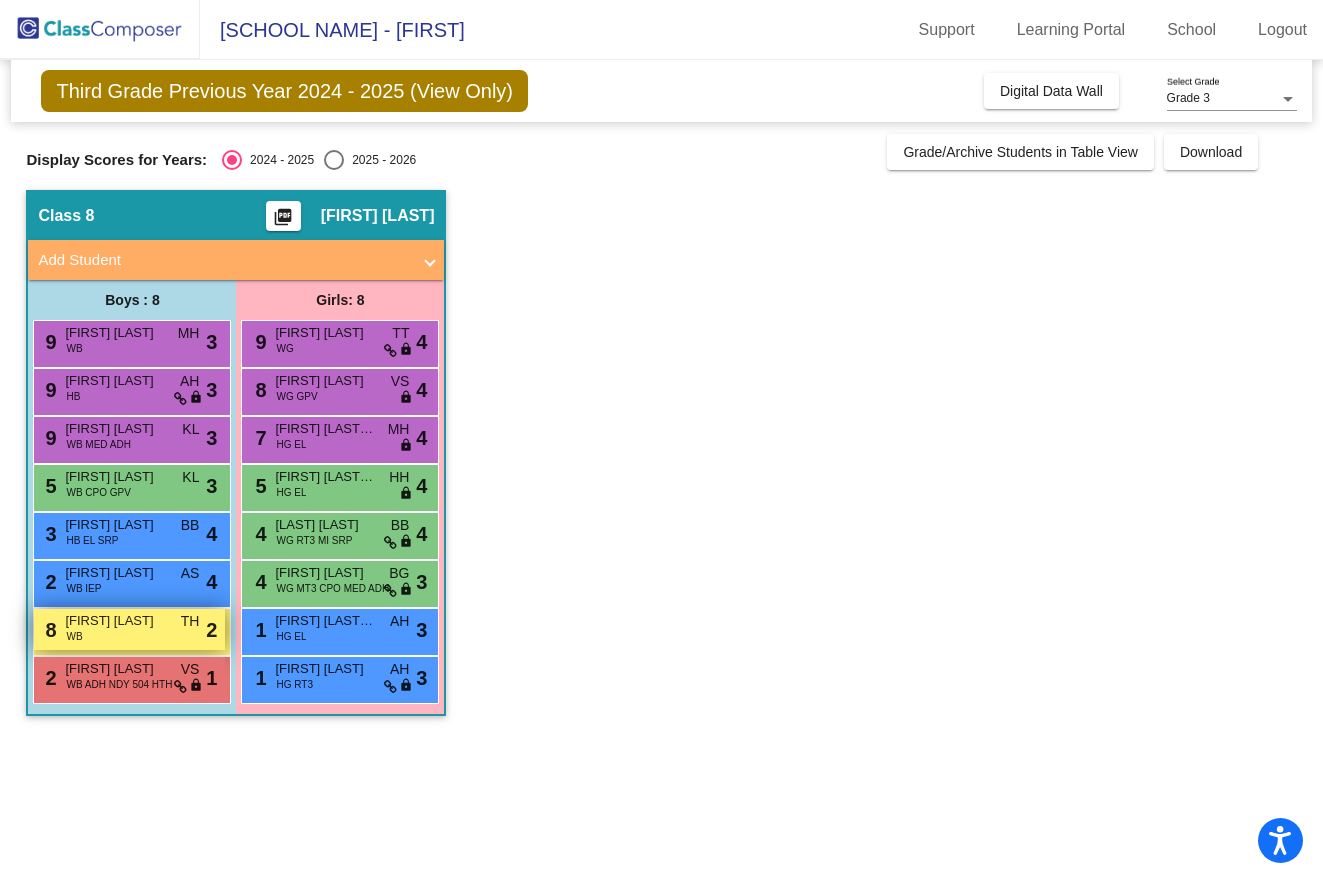 click on "[FIRST] [LAST]" at bounding box center [115, 621] 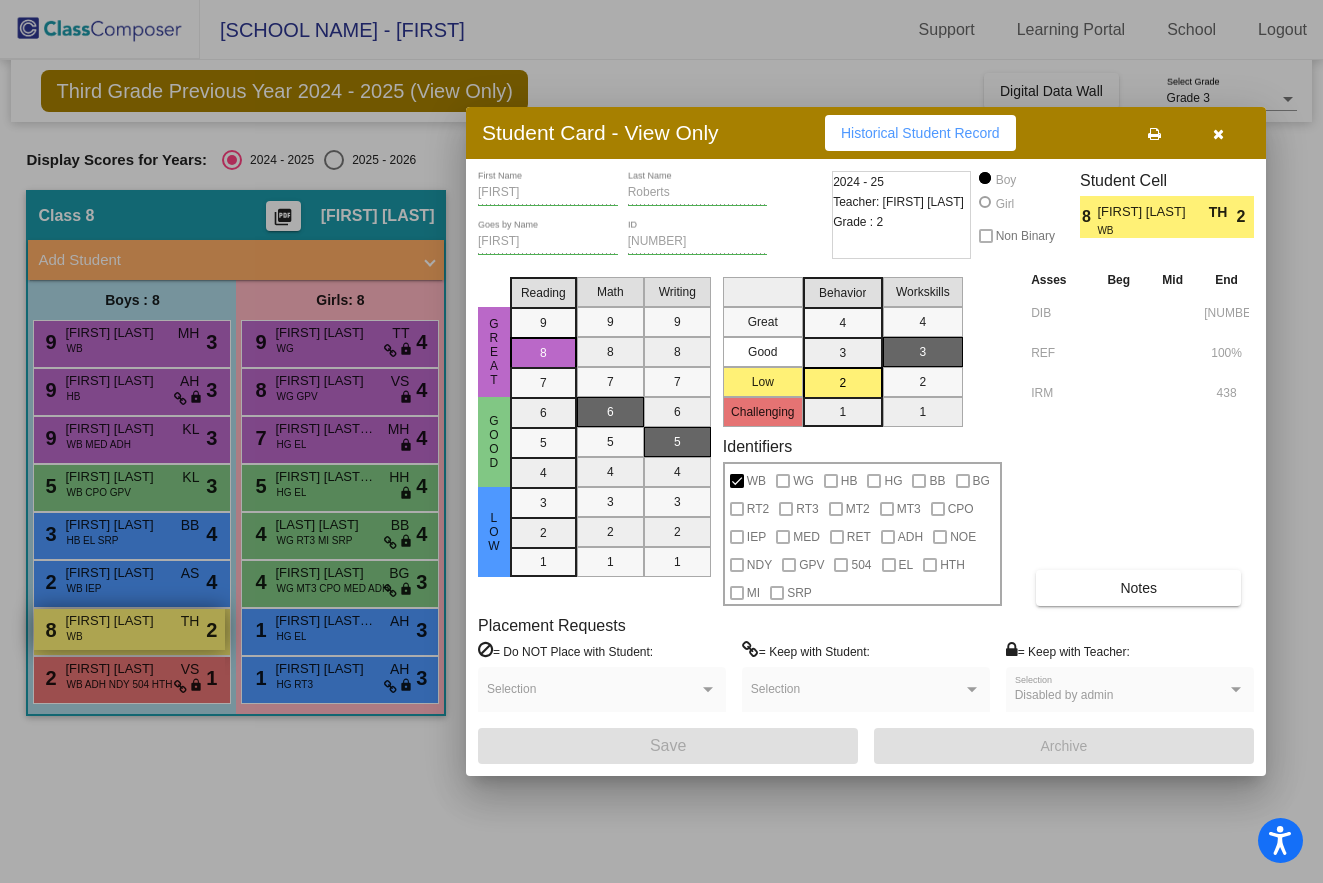 click at bounding box center [661, 441] 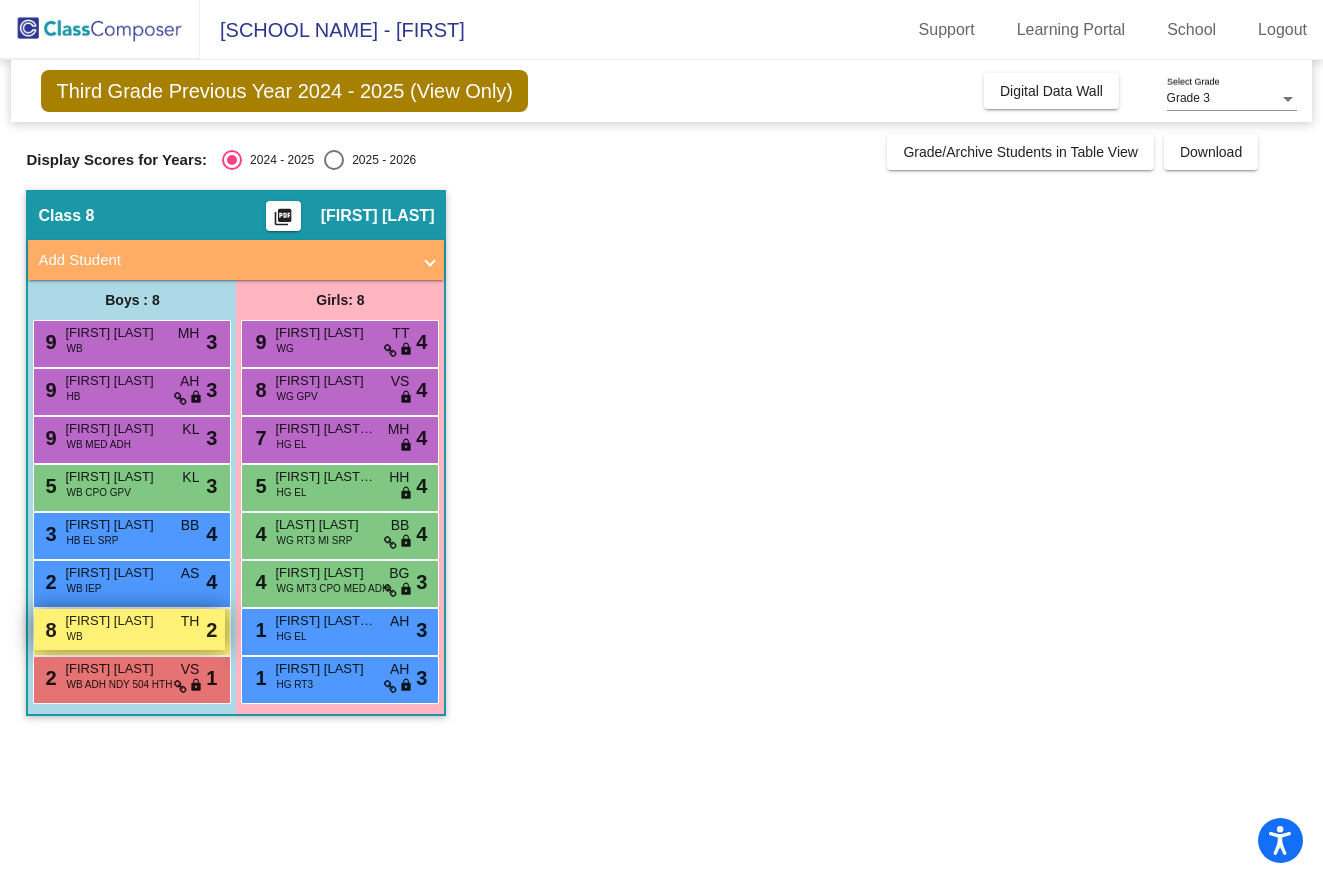 click on "[FIRST] [LAST]" at bounding box center [115, 621] 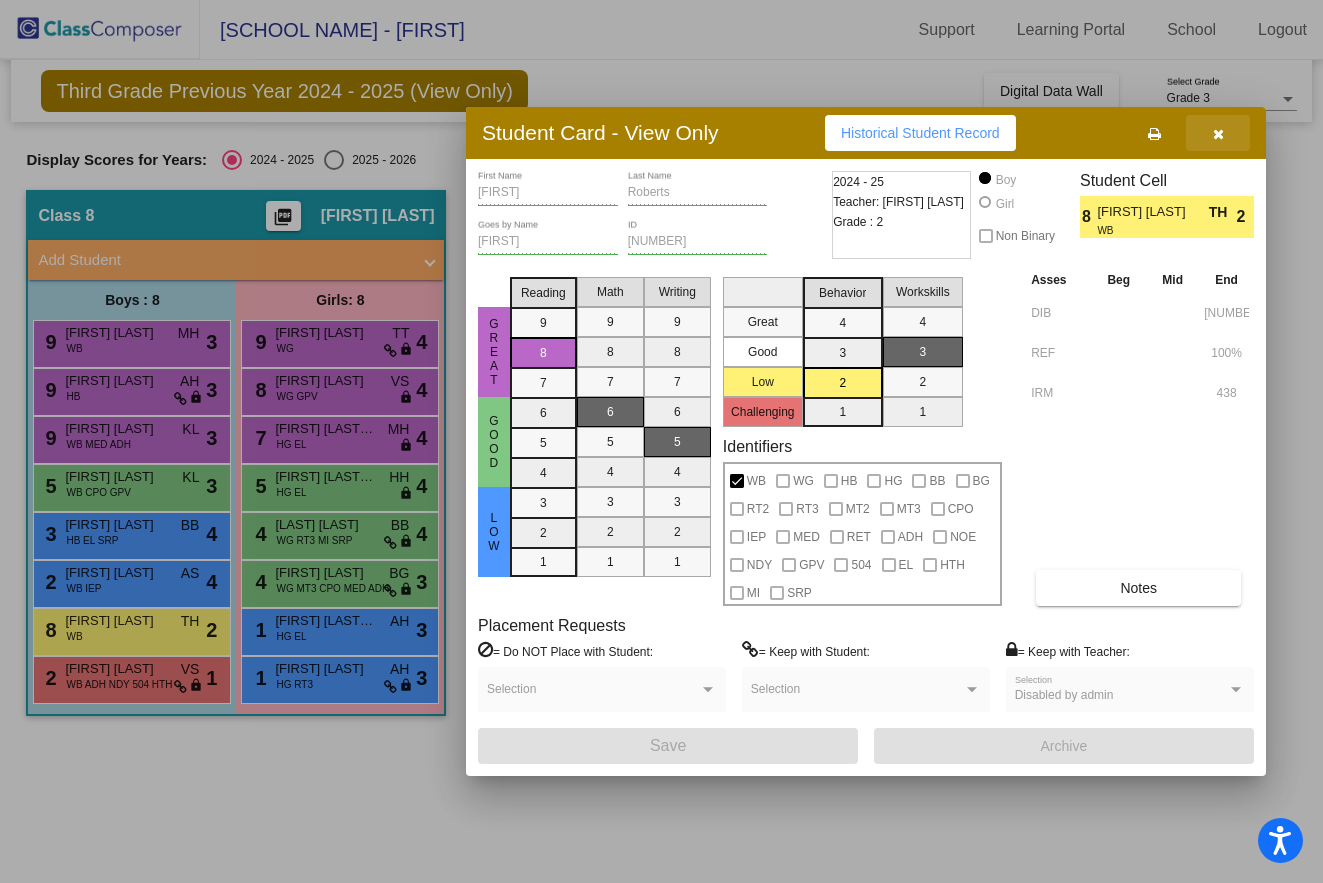 drag, startPoint x: 1221, startPoint y: 135, endPoint x: 594, endPoint y: 260, distance: 639.33875 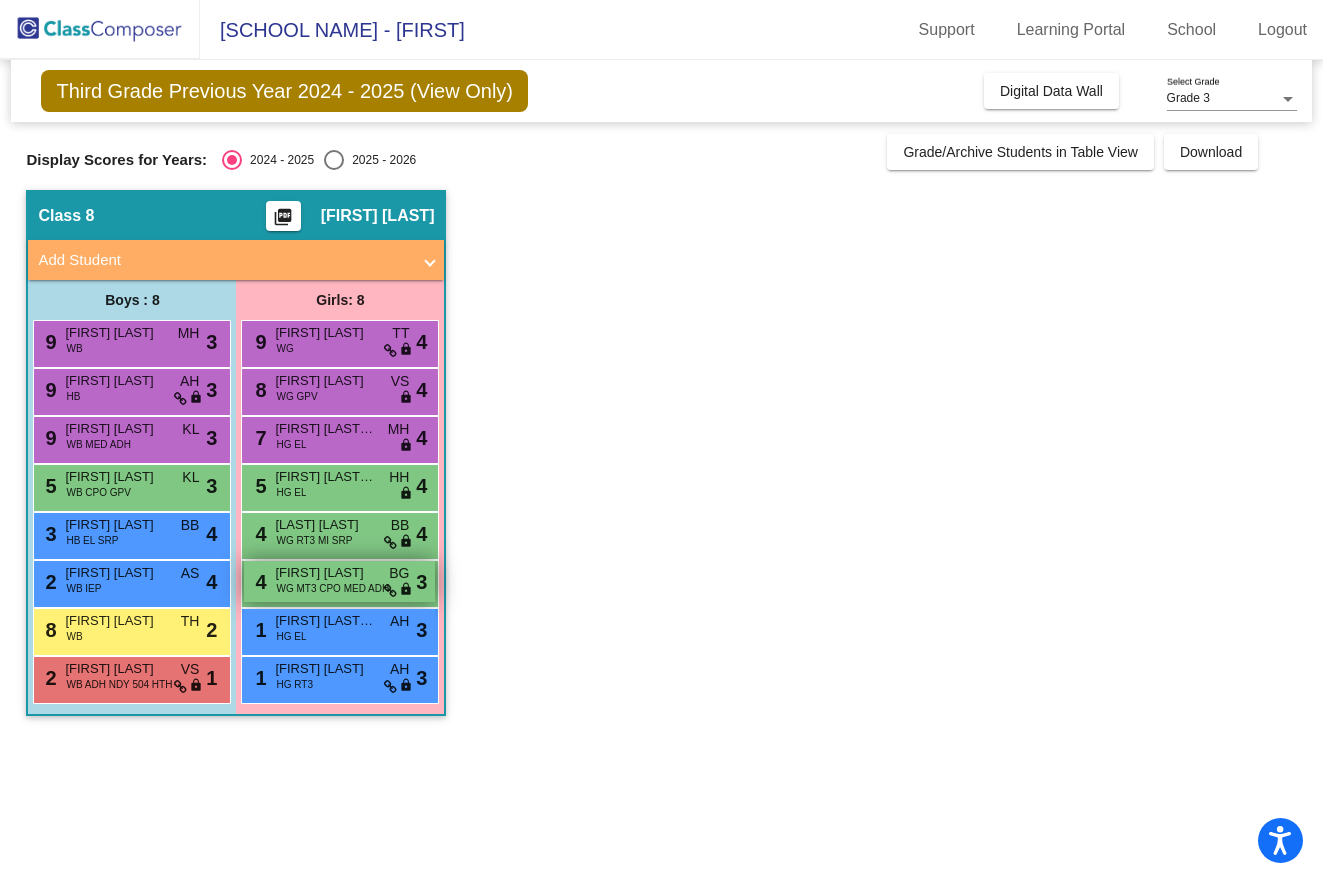 click on "WG MT3 CPO MED ADH" at bounding box center [332, 588] 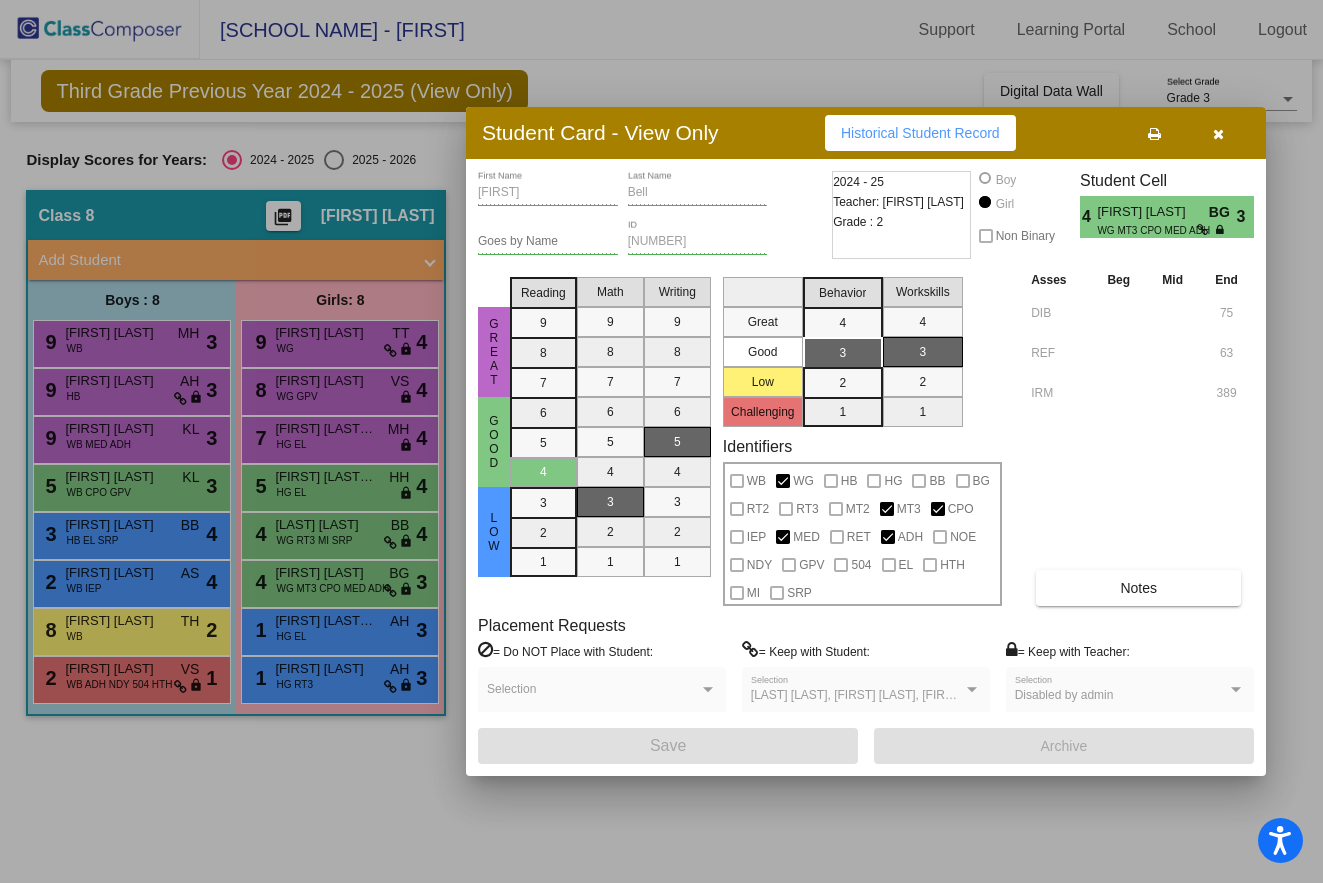 click at bounding box center (1218, 134) 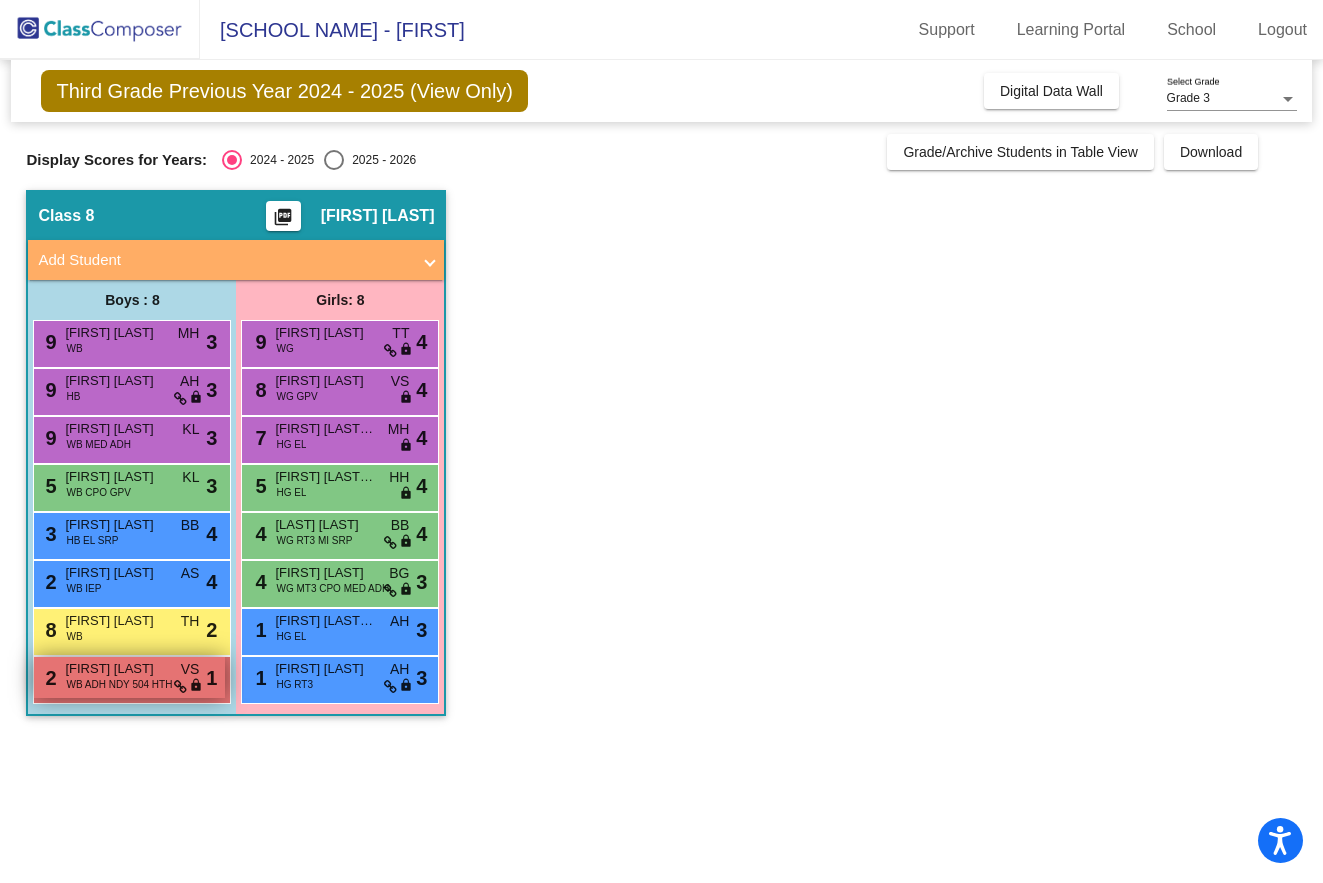 click on "WB ADH NDY 504 HTH" at bounding box center [119, 684] 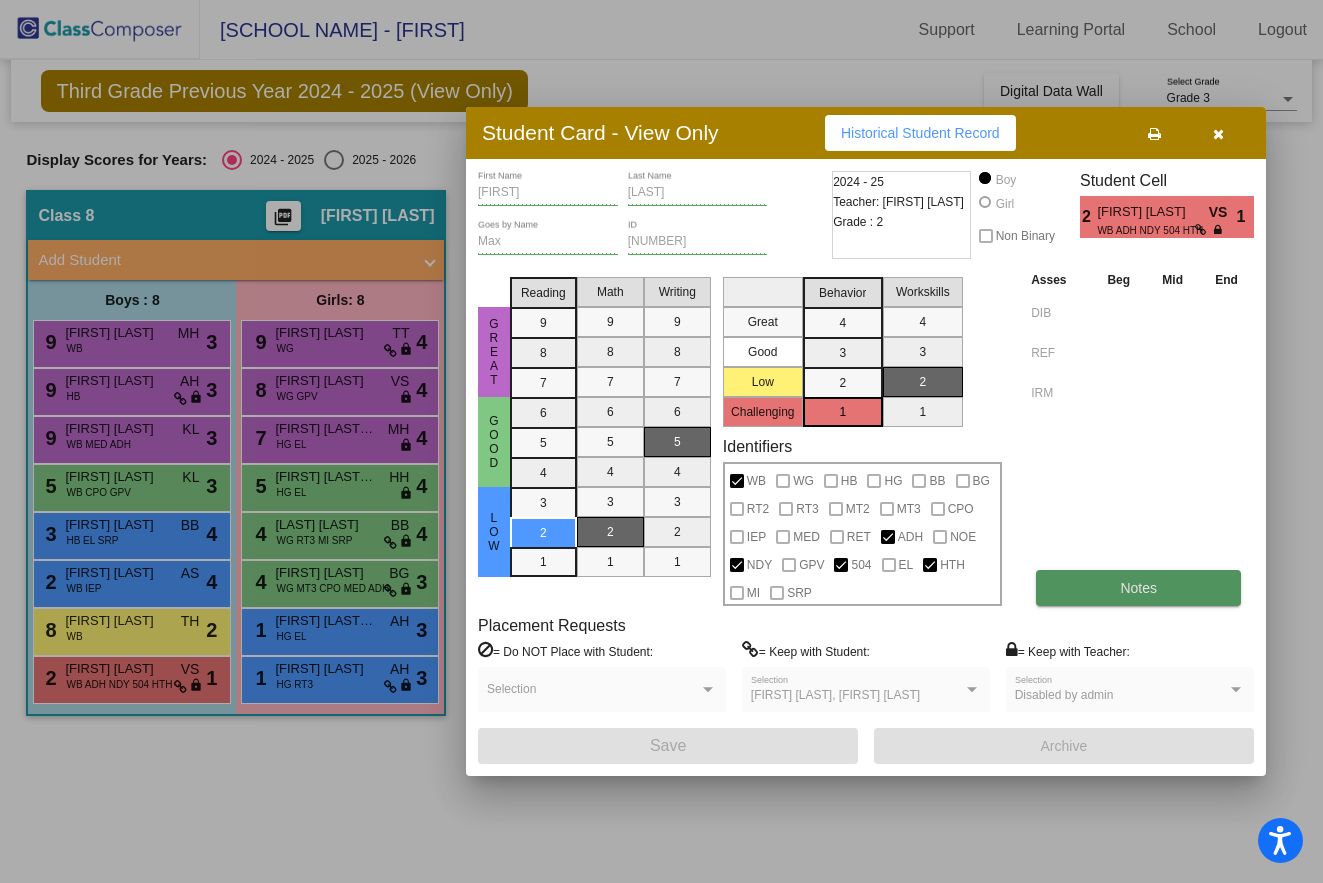 click on "Notes" at bounding box center (1138, 588) 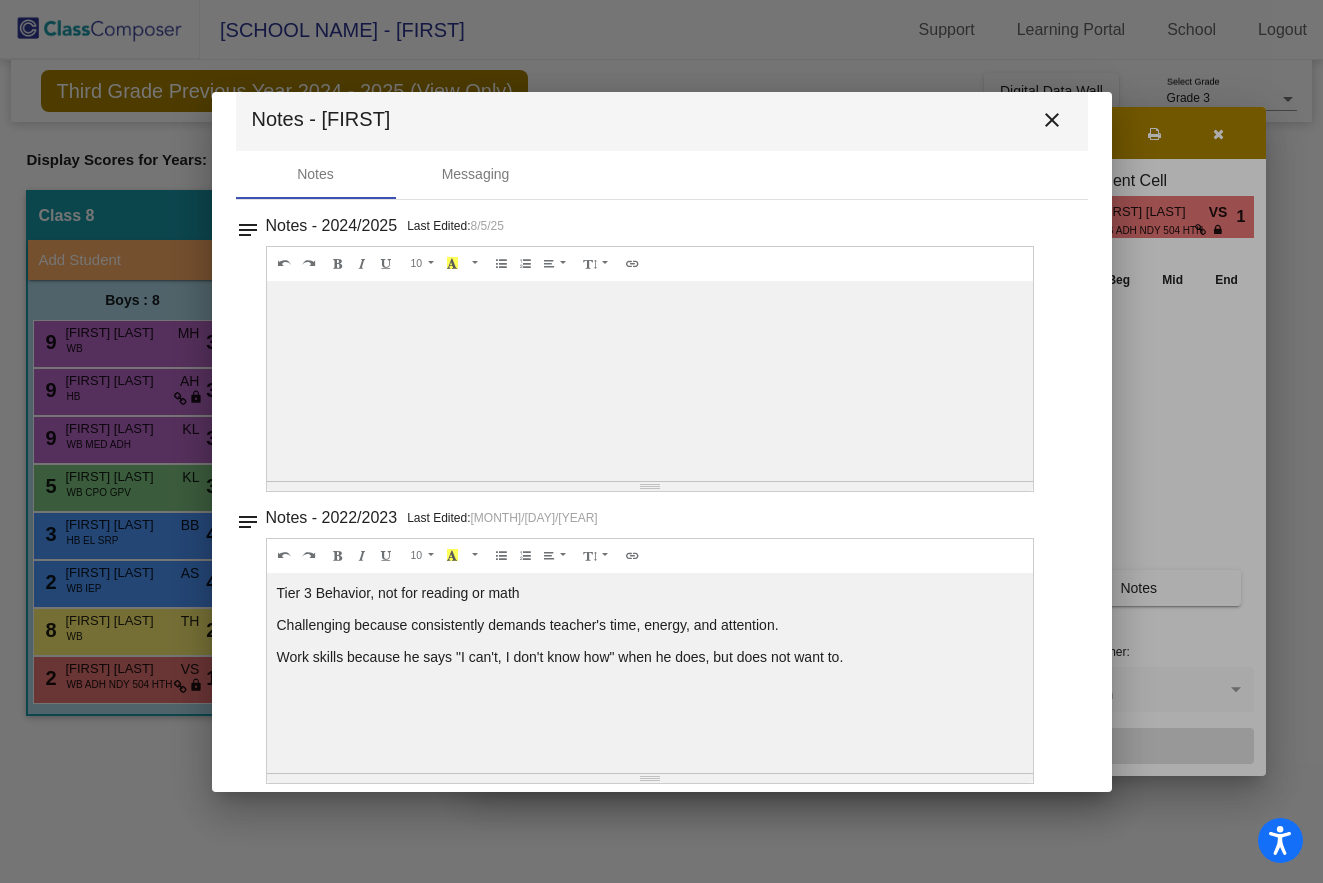 scroll, scrollTop: 45, scrollLeft: 0, axis: vertical 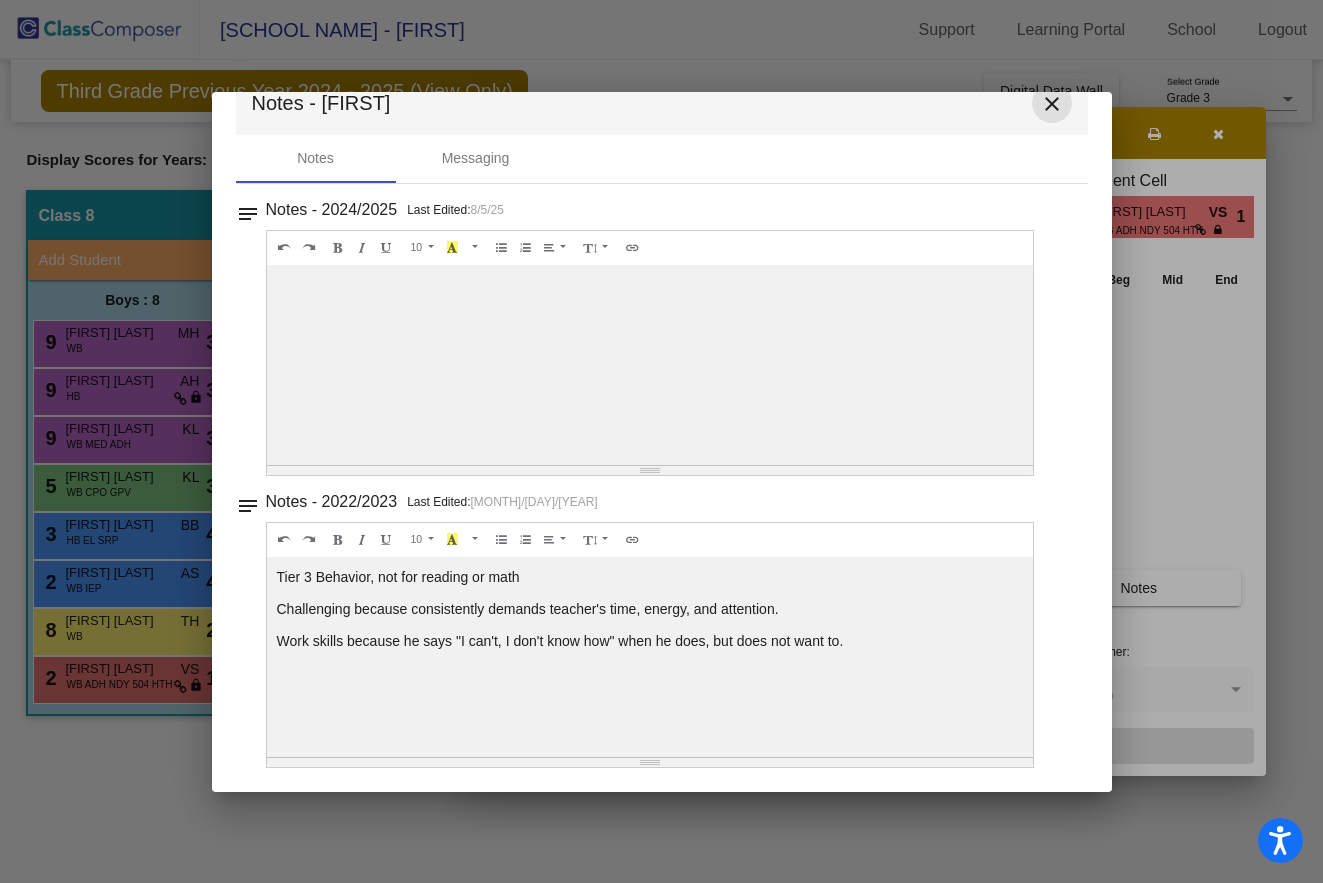 click on "close" at bounding box center (1052, 104) 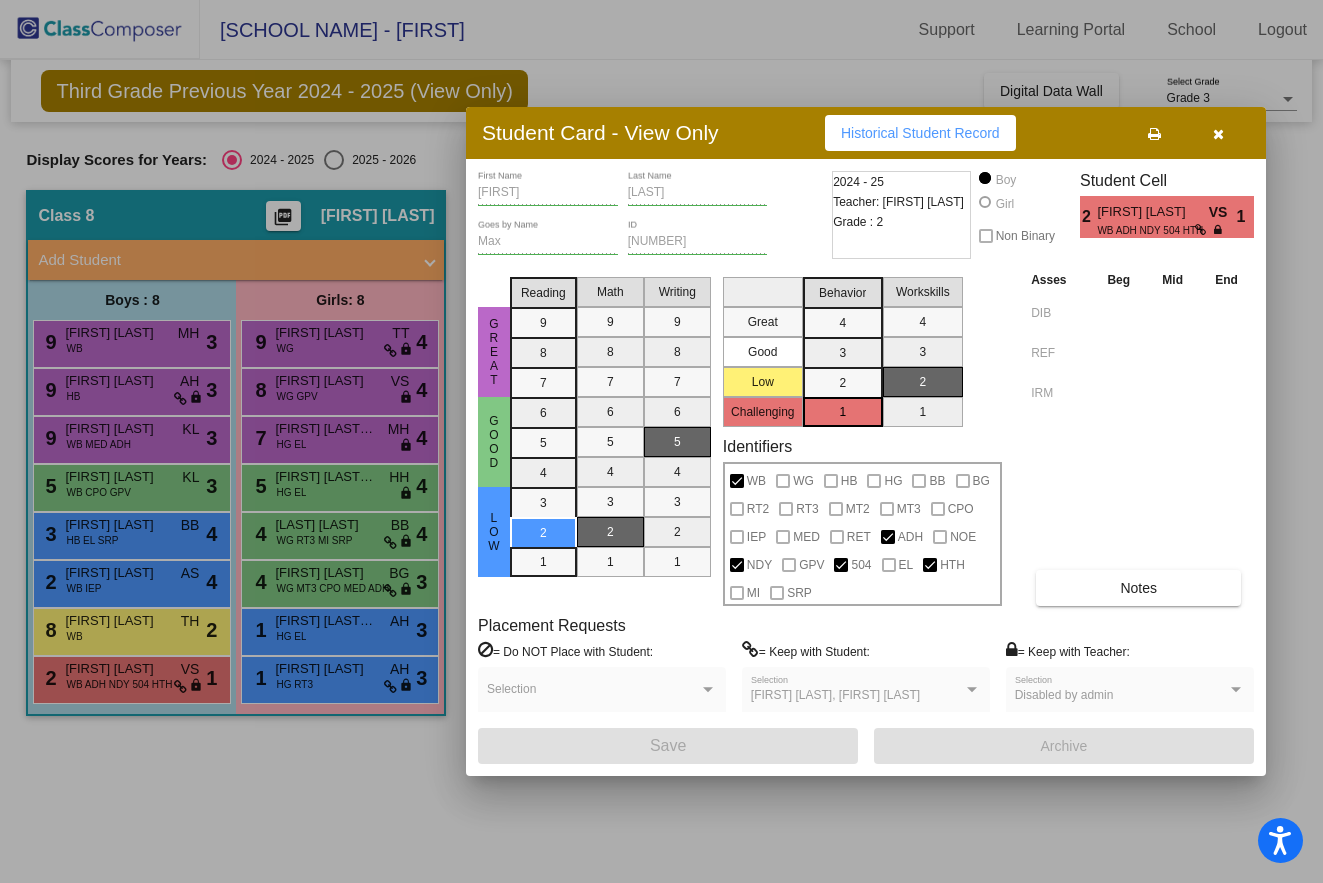click at bounding box center (1218, 134) 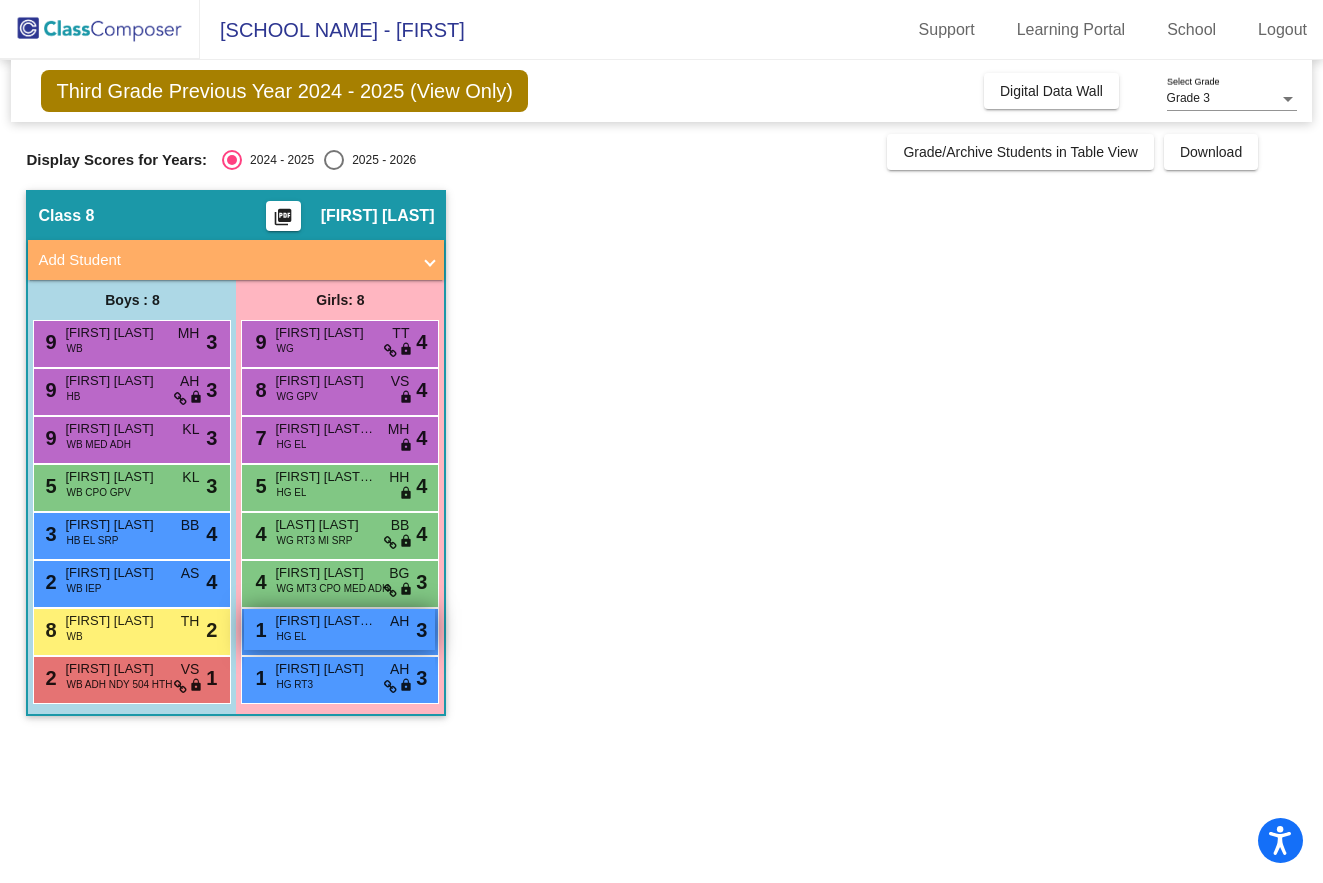 click on "HG EL" at bounding box center (291, 636) 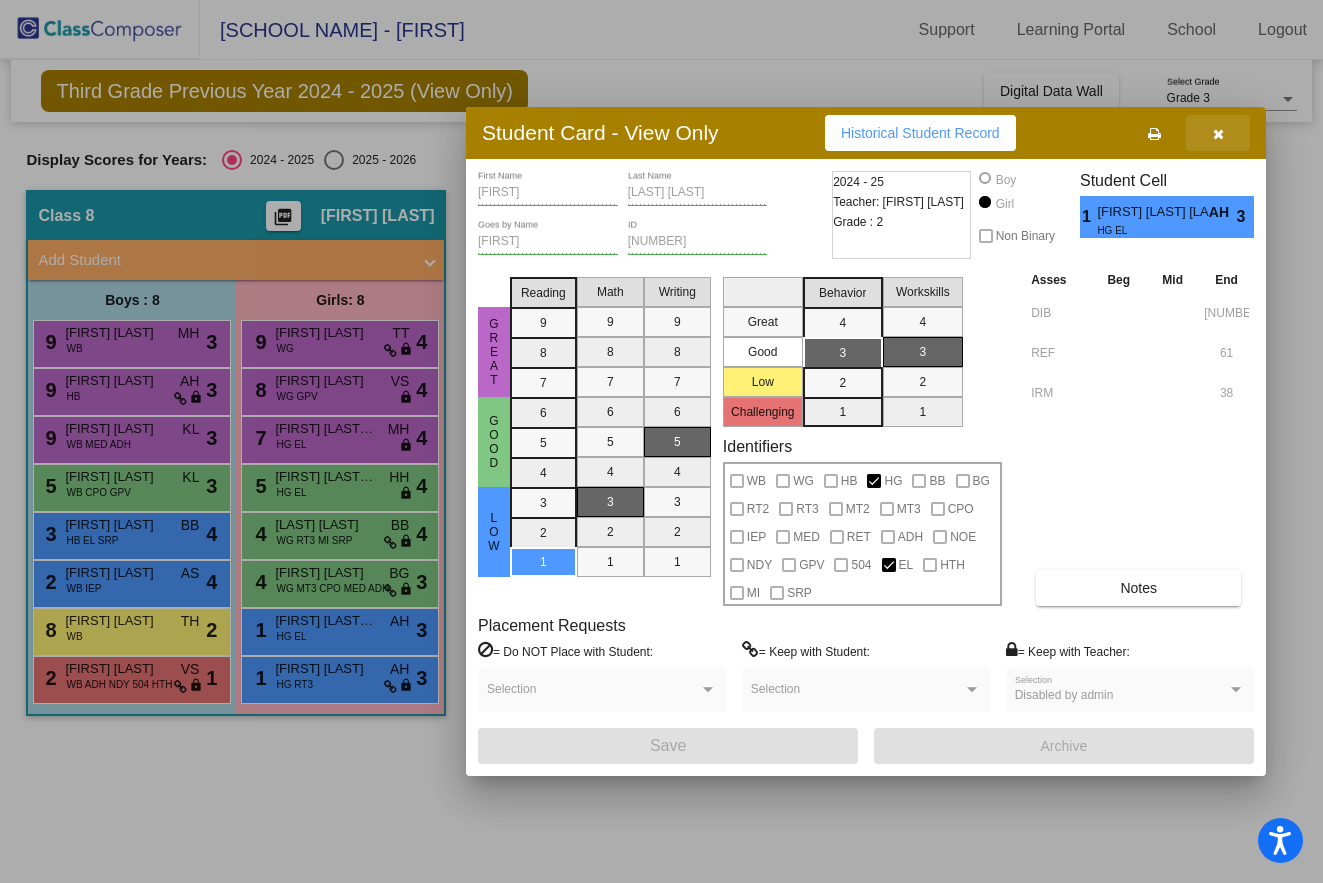 click at bounding box center [1218, 133] 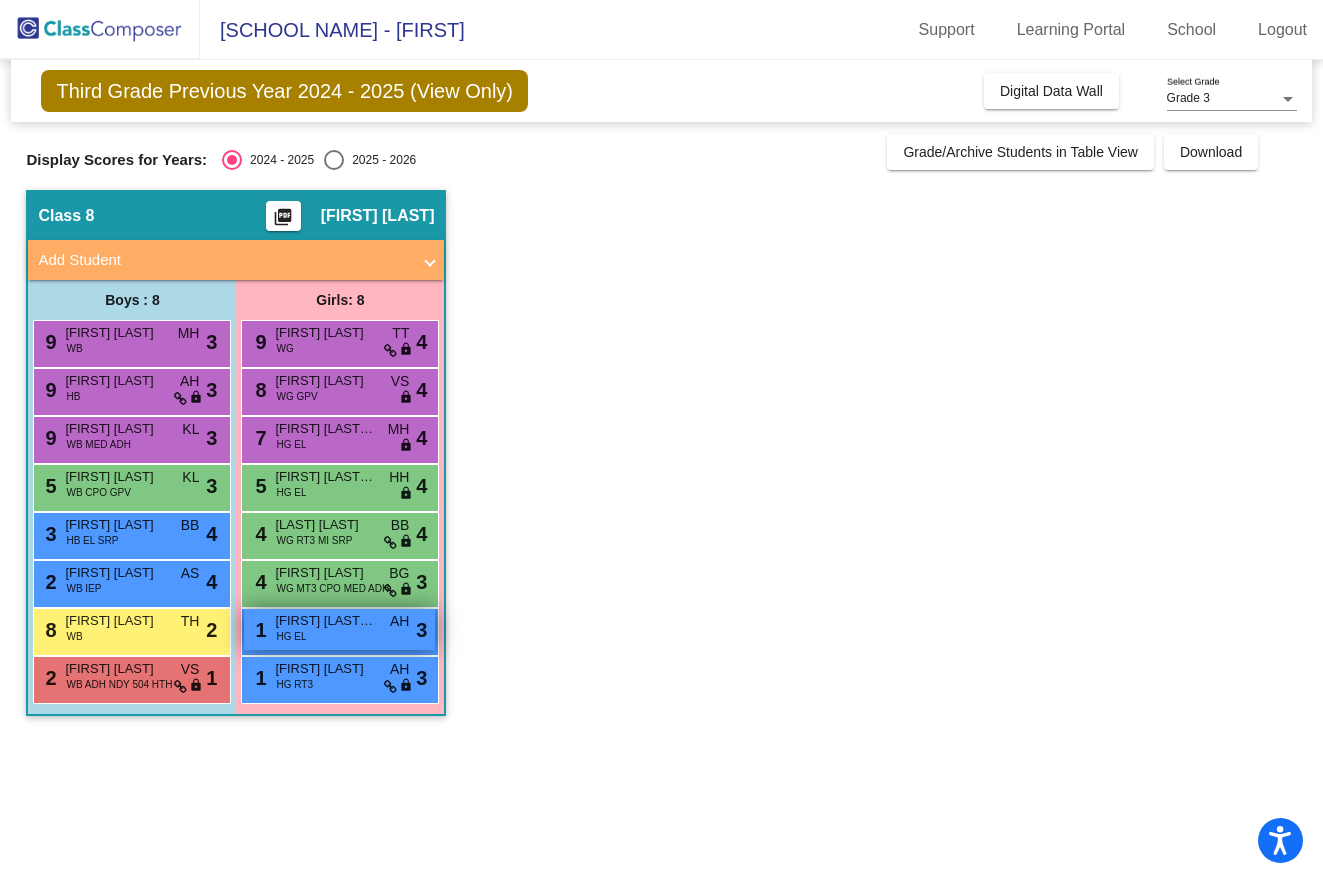 click on "[FIRST] [LAST] [LAST]" at bounding box center [325, 621] 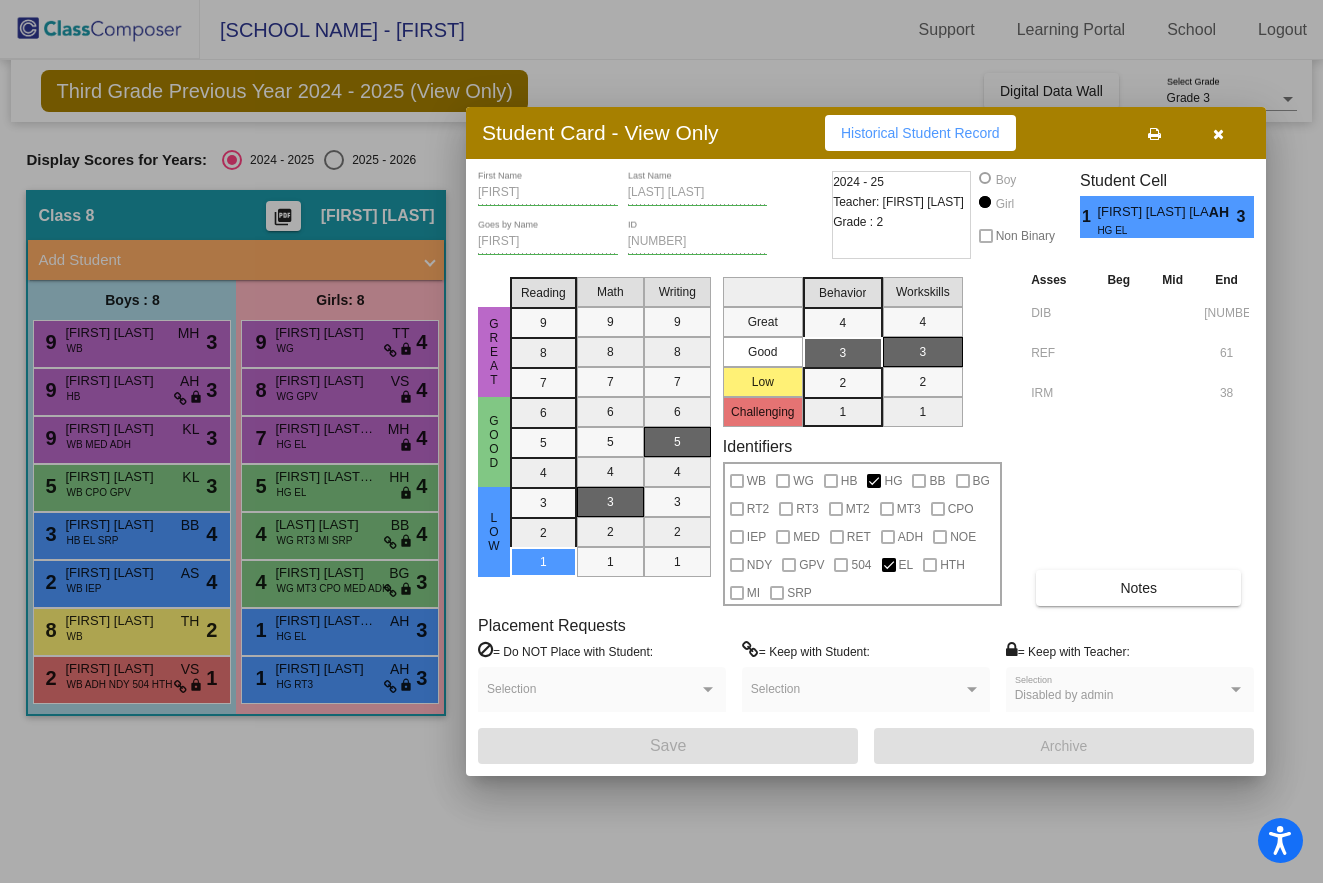 click at bounding box center [1218, 133] 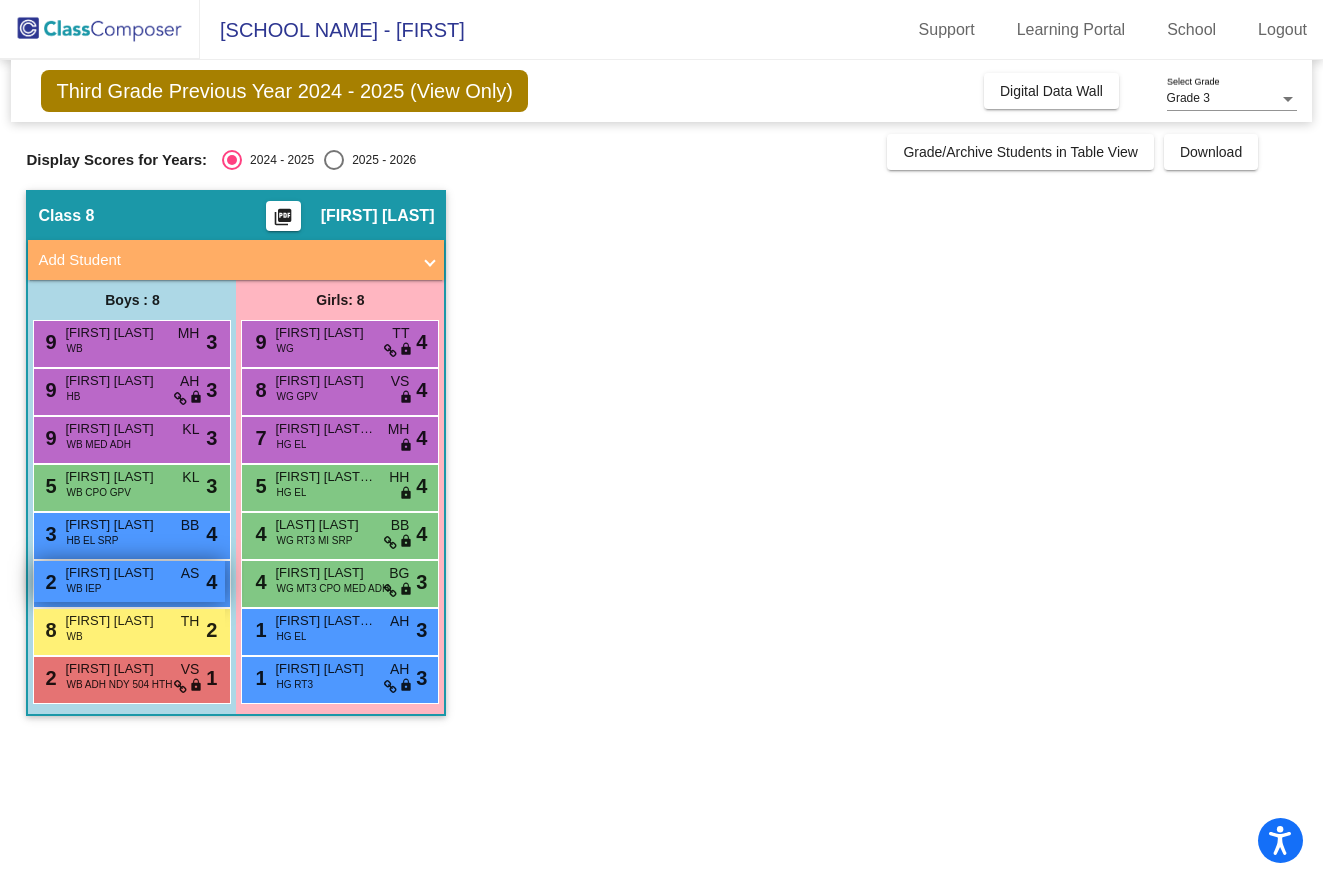 click on "[FIRST] [LAST]" at bounding box center [115, 573] 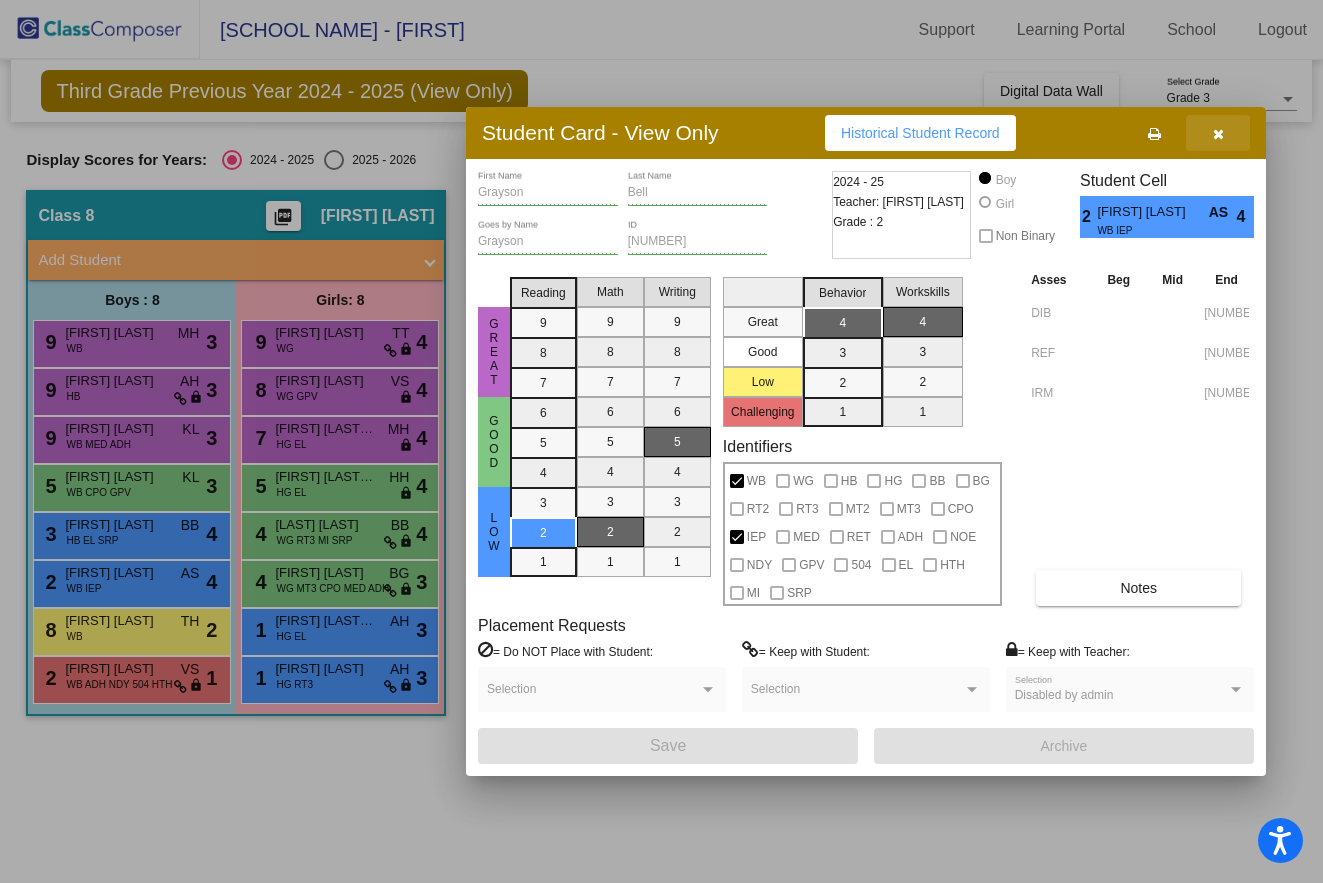 click at bounding box center (1218, 134) 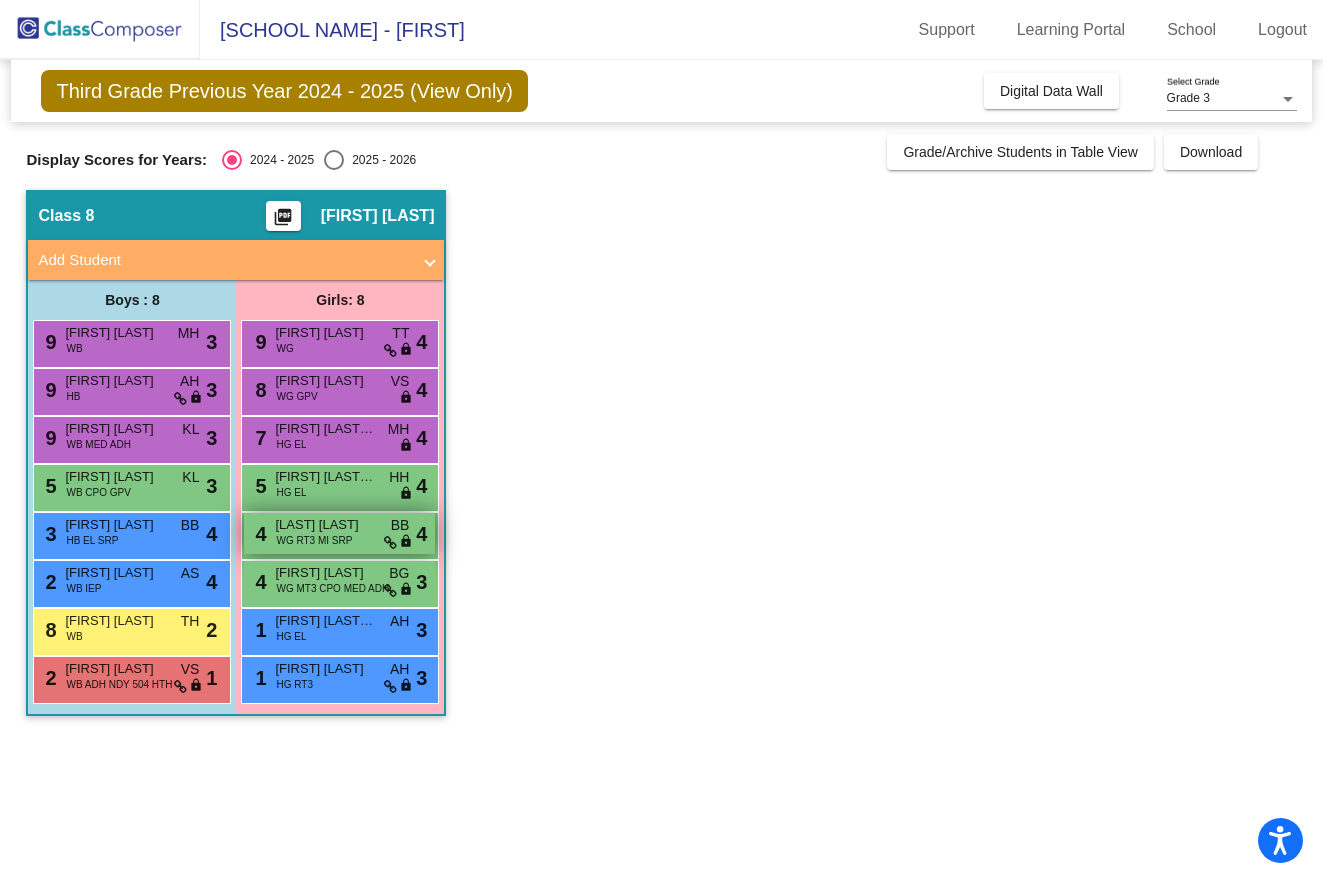 click on "[LAST] [LAST]" at bounding box center [325, 525] 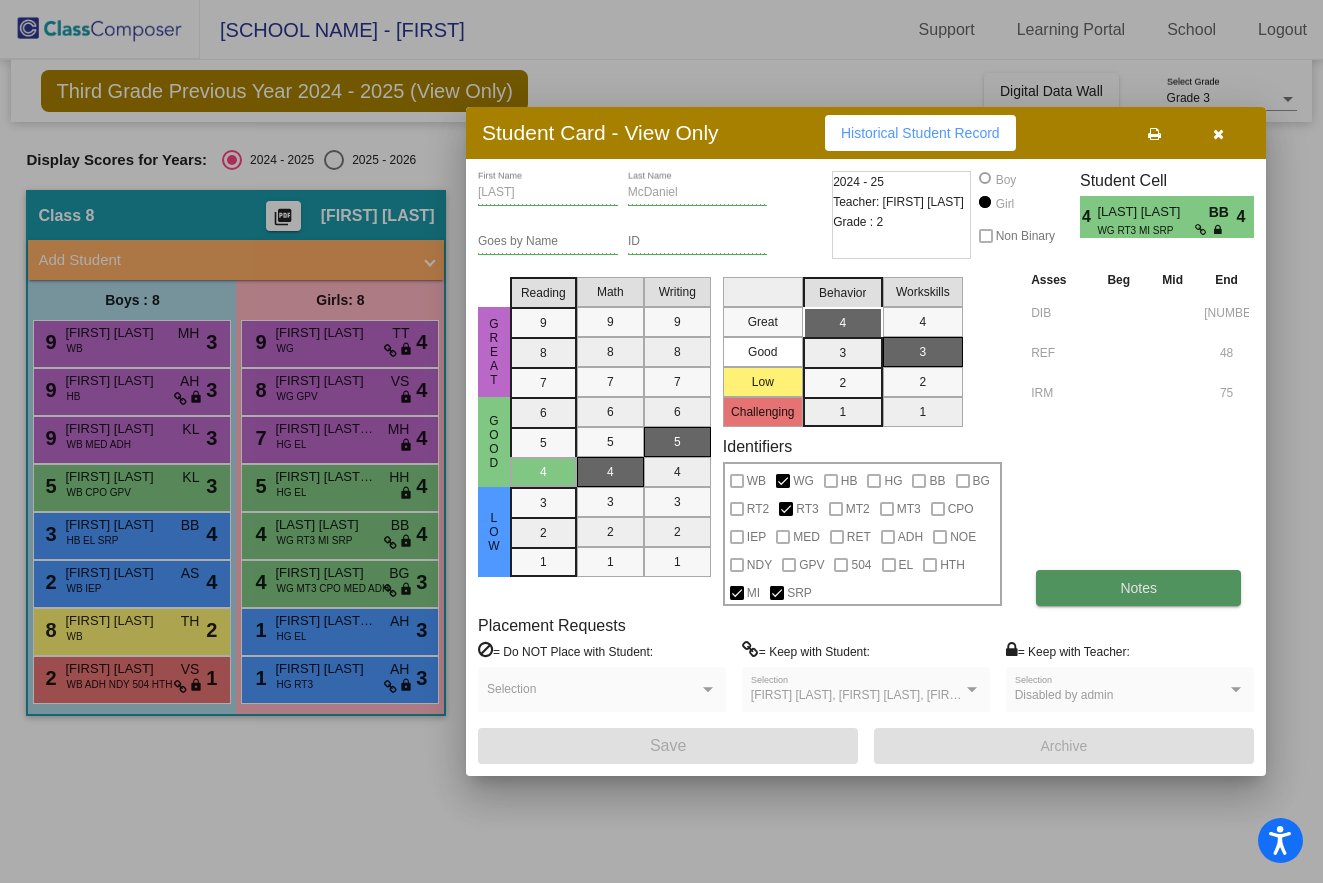 click on "Notes" at bounding box center (1138, 588) 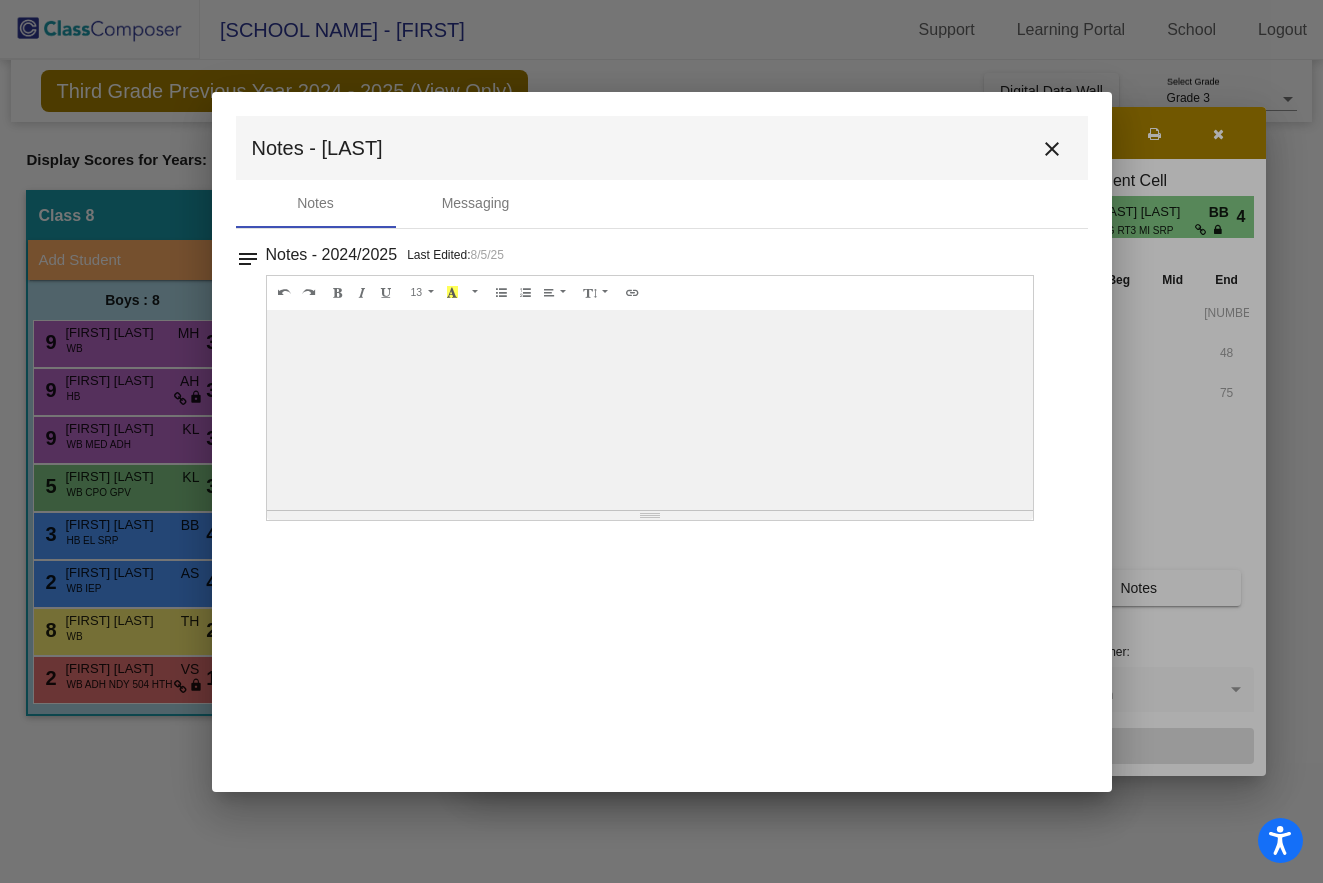 click on "close" at bounding box center [1052, 149] 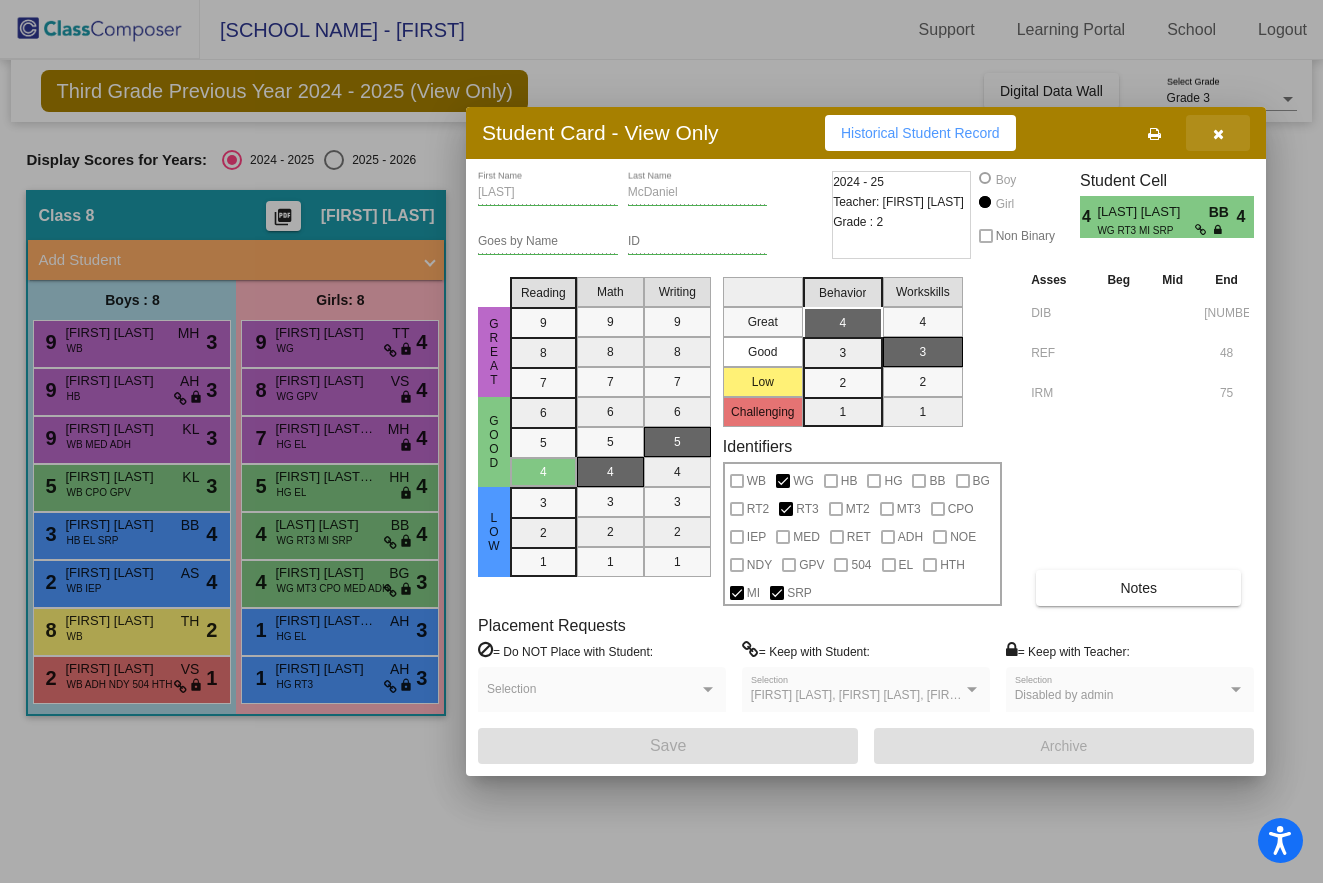 click at bounding box center [1218, 134] 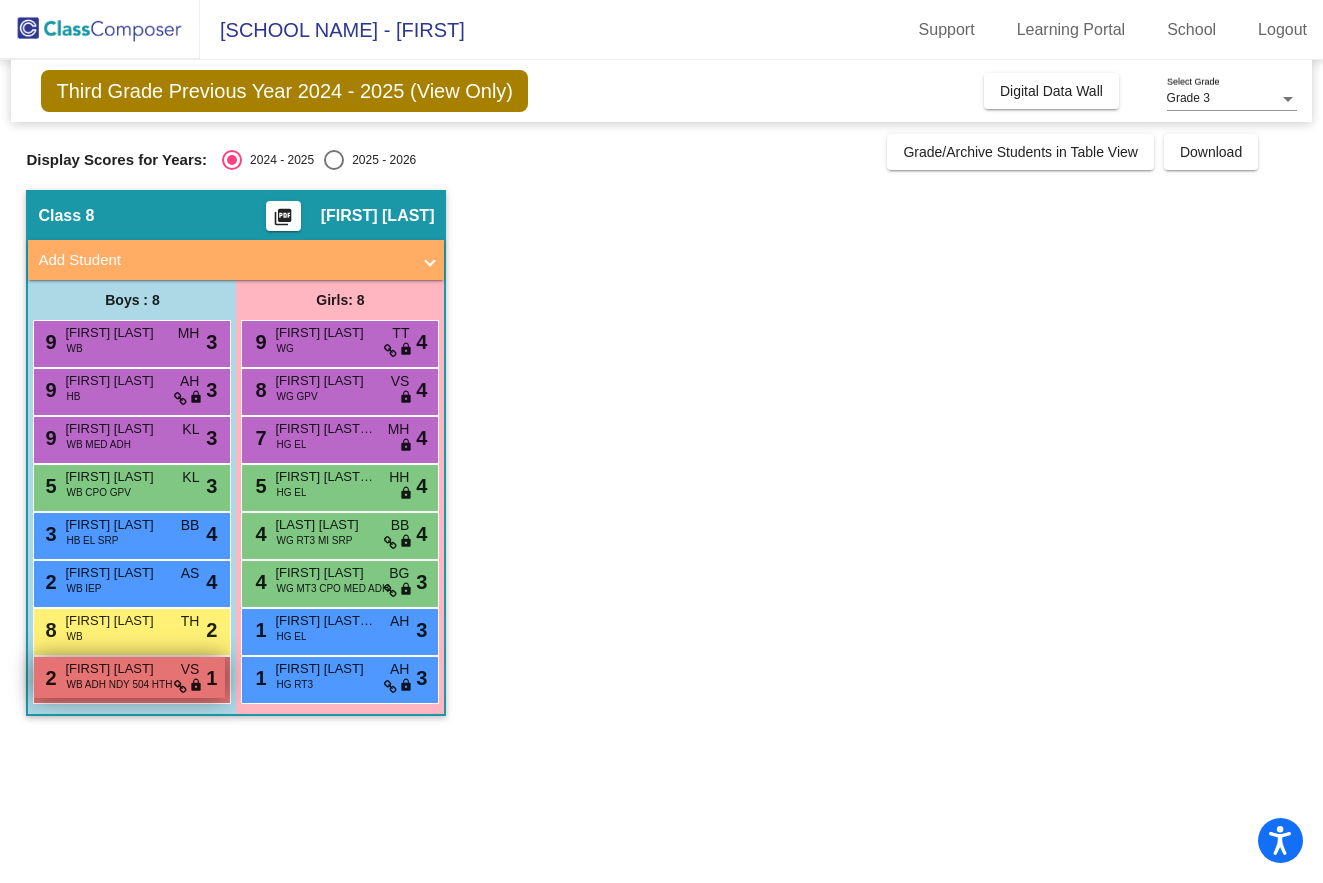 click on "WB ADH NDY 504 HTH" at bounding box center [119, 684] 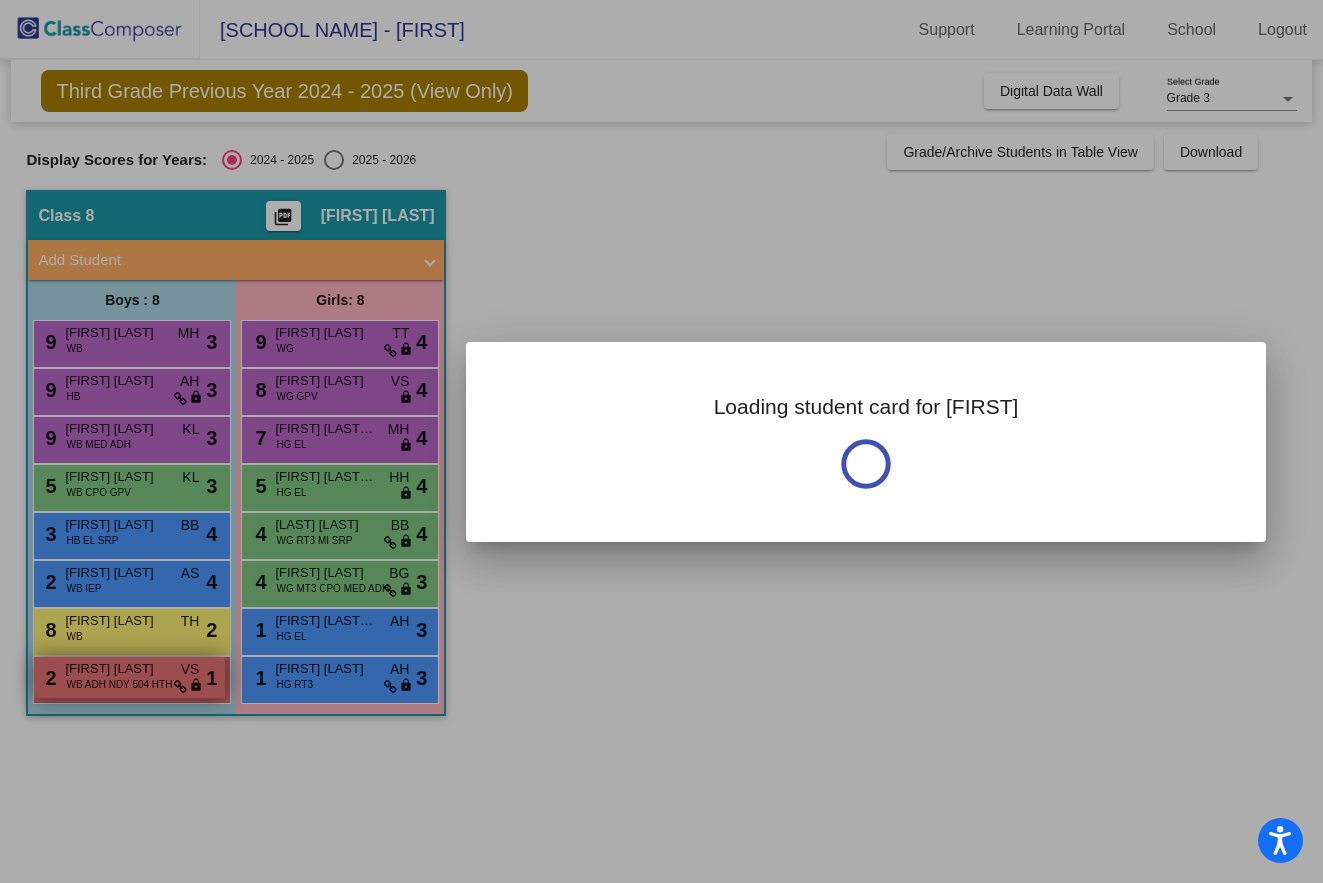 click at bounding box center [661, 441] 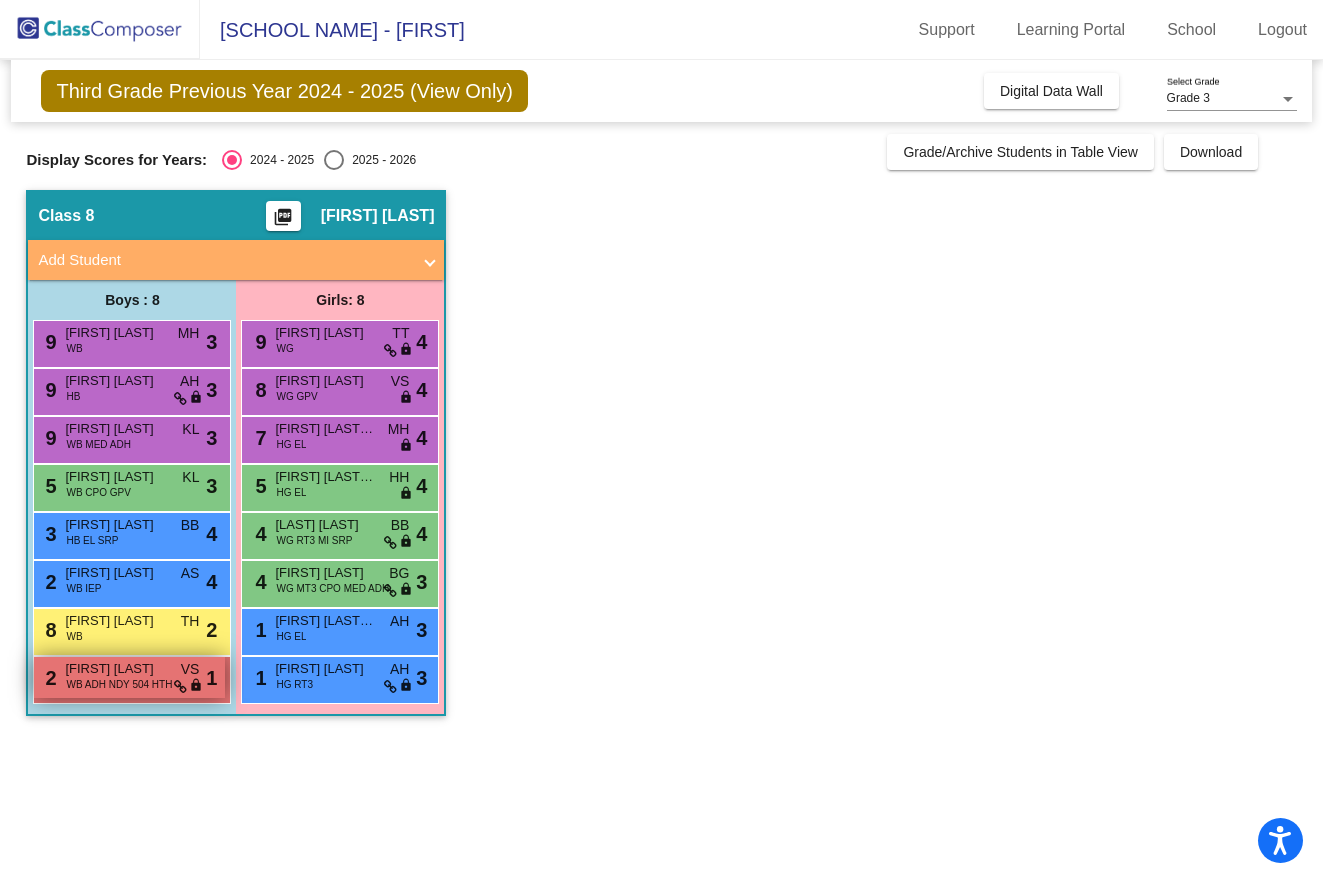 click on "WB ADH NDY 504 HTH" at bounding box center [119, 684] 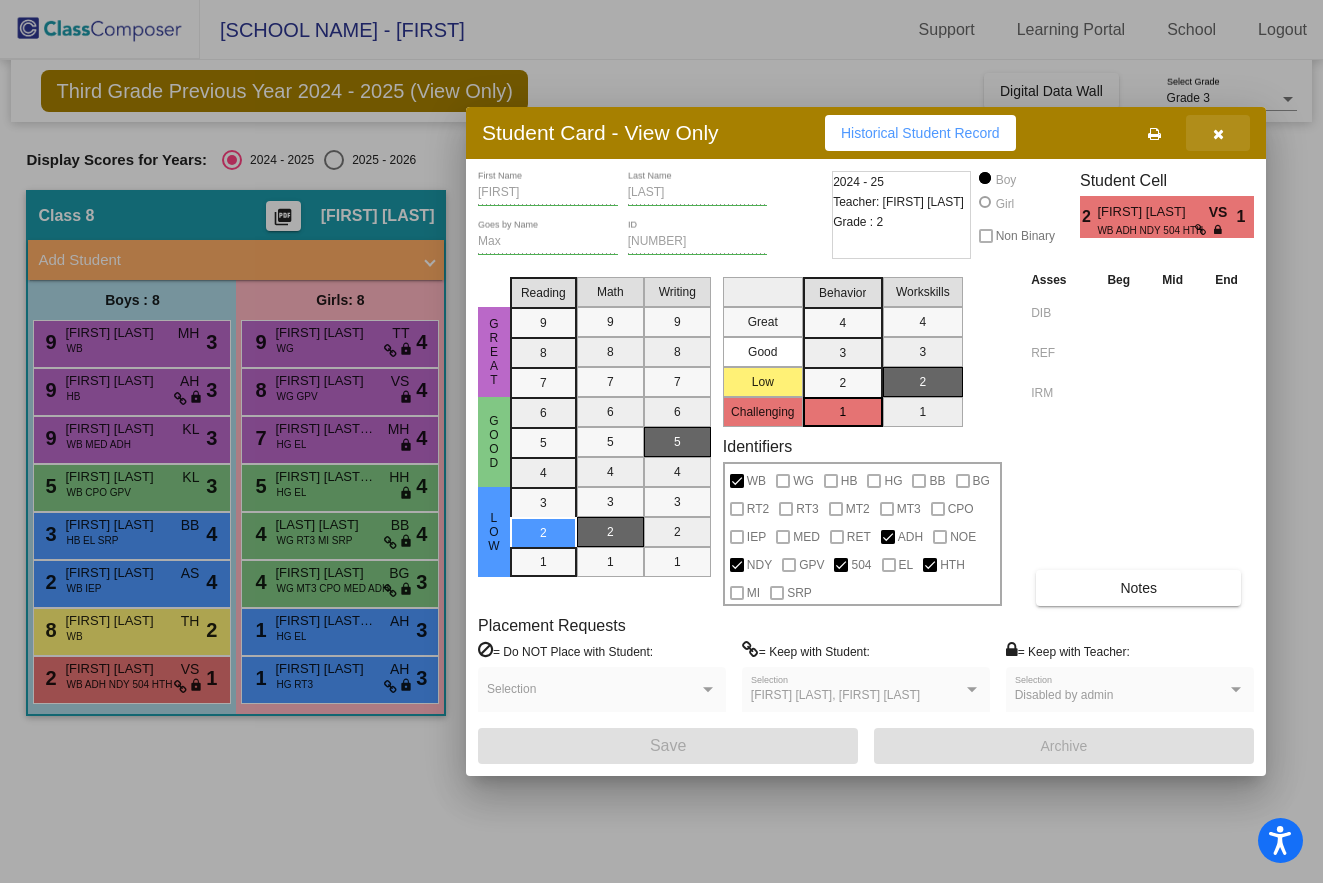 click at bounding box center [1218, 134] 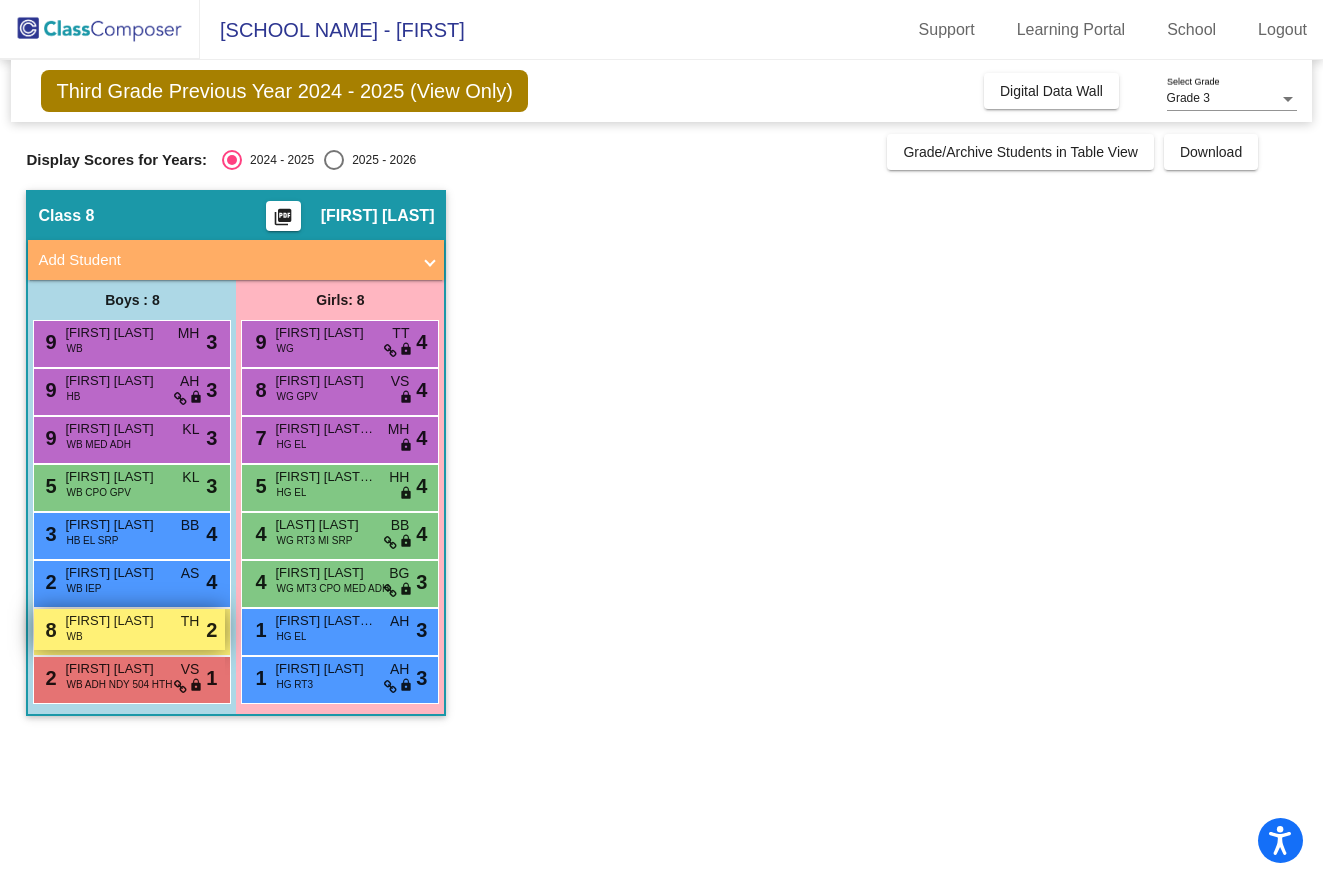 click on "[NUMBER] [FIRST] [LAST] WB IEP AS lock do_not_disturb_alt 2" at bounding box center [129, 629] 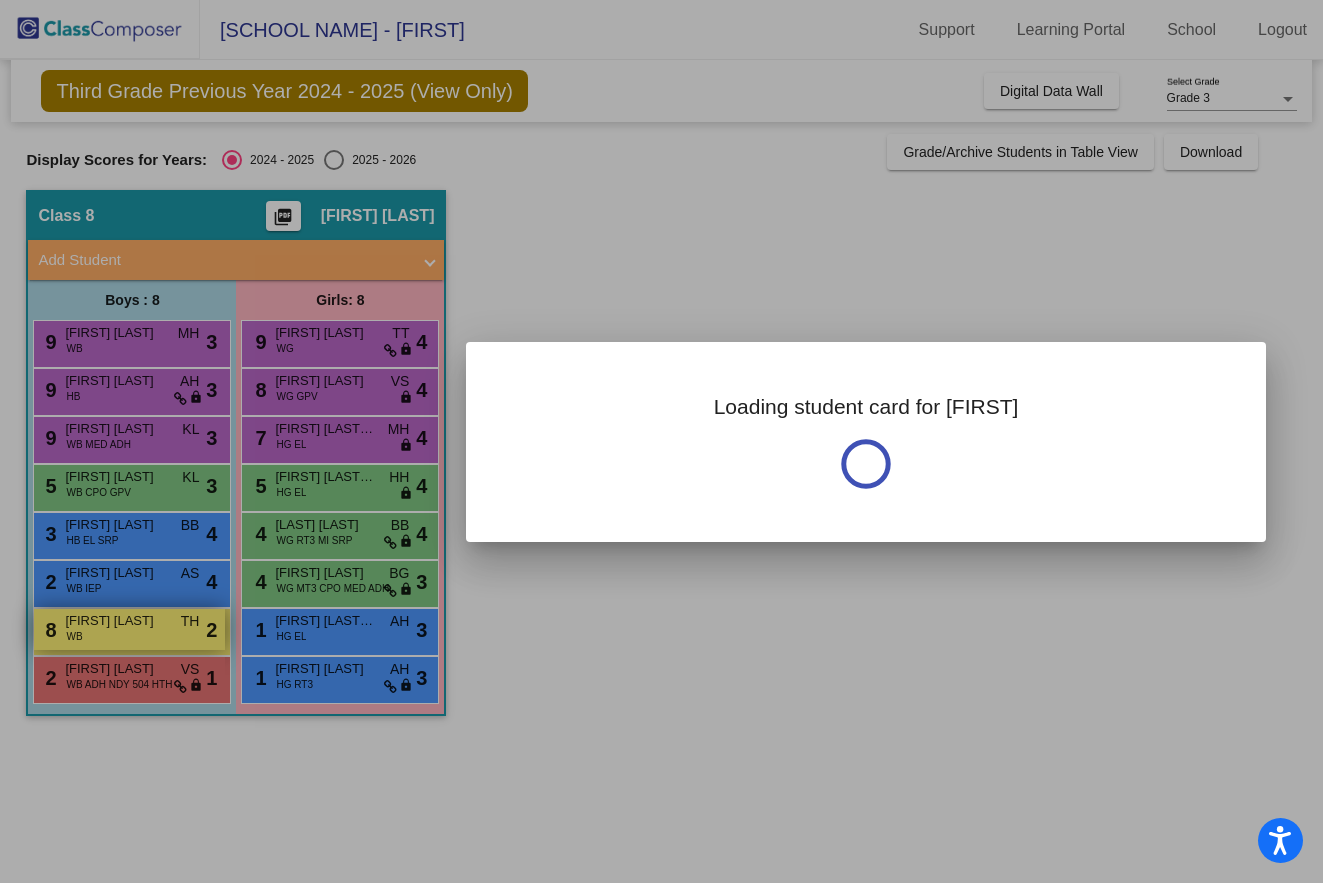 click at bounding box center [661, 441] 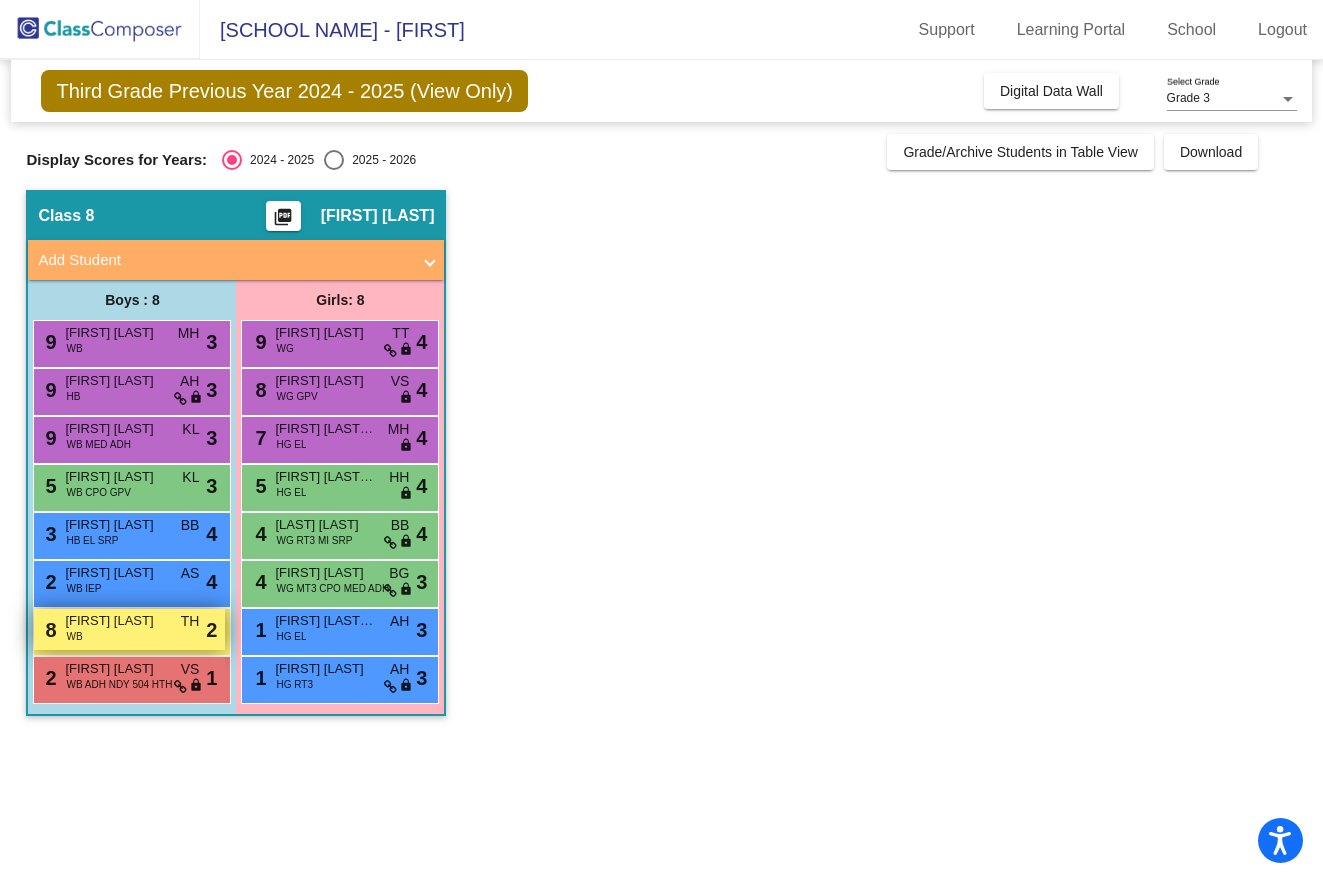click on "[FIRST] [LAST]" at bounding box center [115, 621] 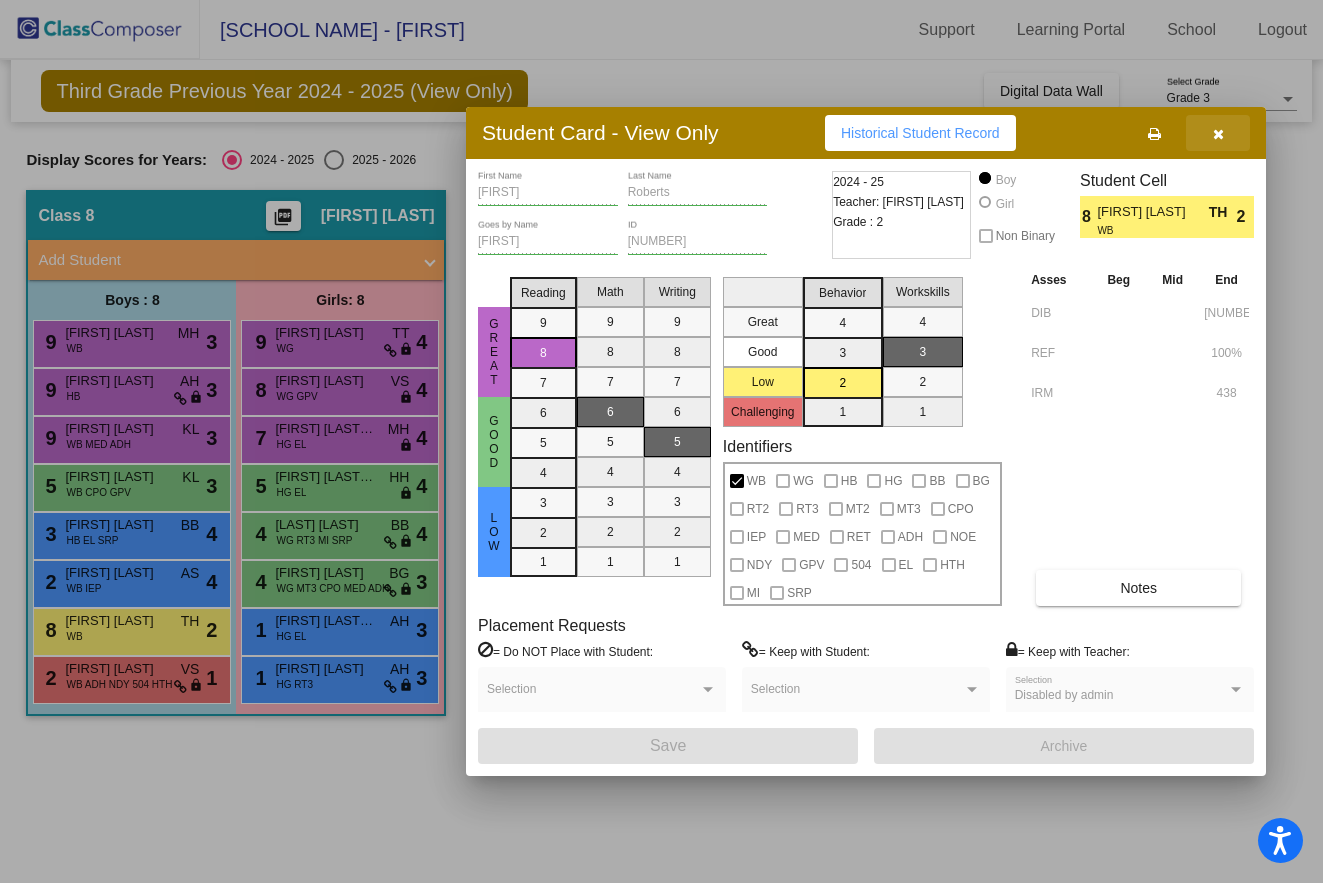 click at bounding box center (1218, 134) 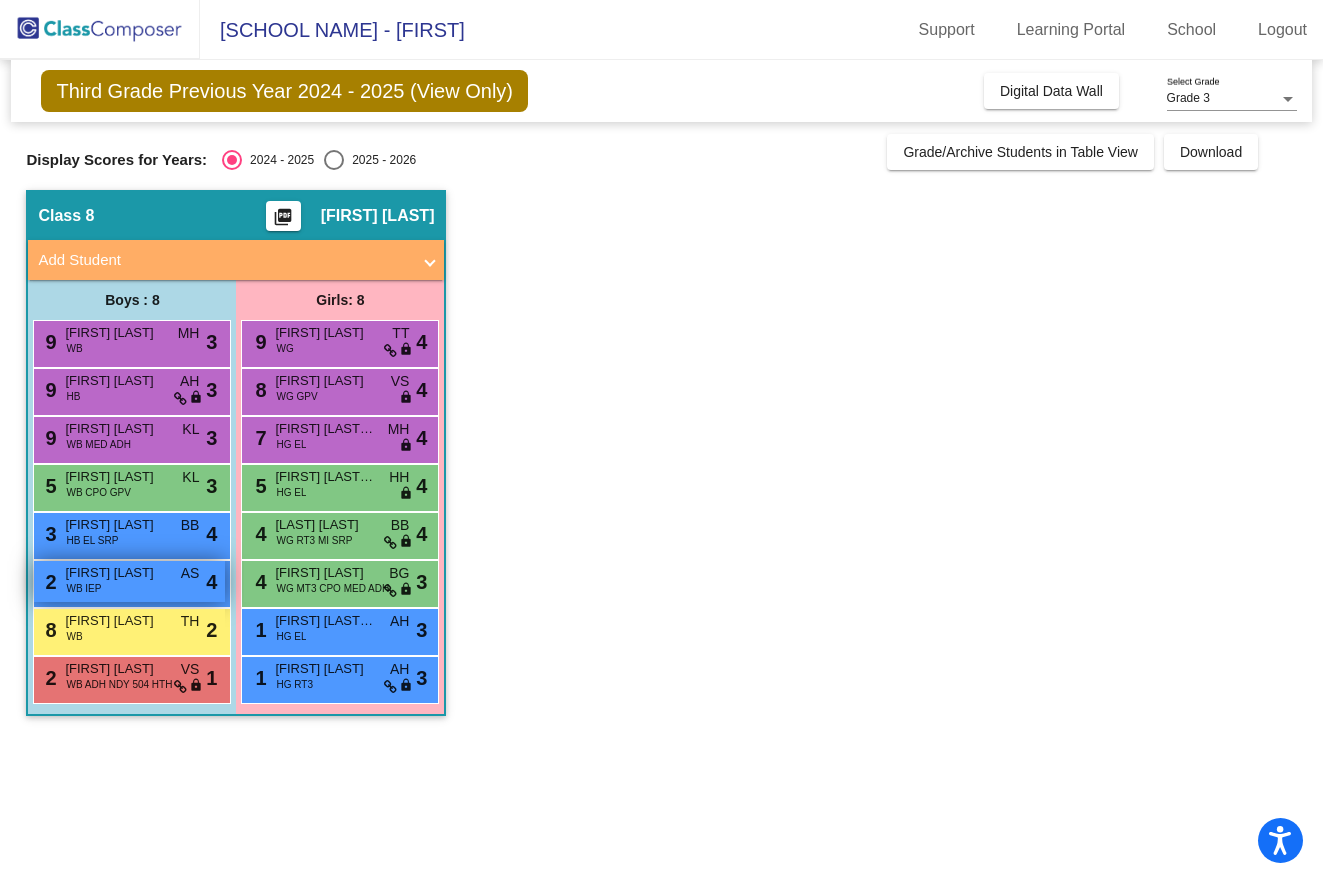 click on "[NUMBER] [FIRST] [LAST] WB IEP AS lock do_not_disturb_alt 4" at bounding box center [129, 581] 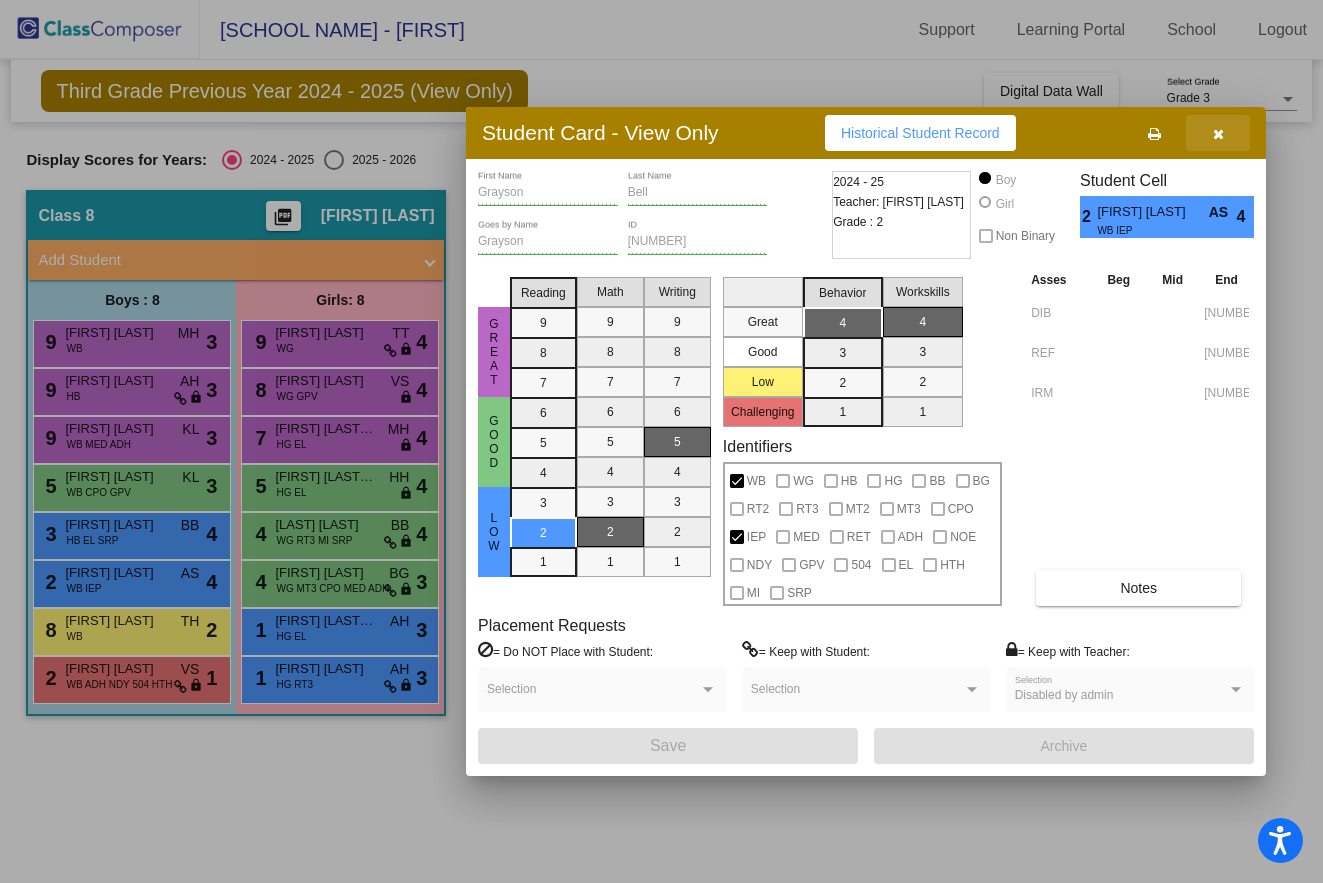 click at bounding box center [1218, 134] 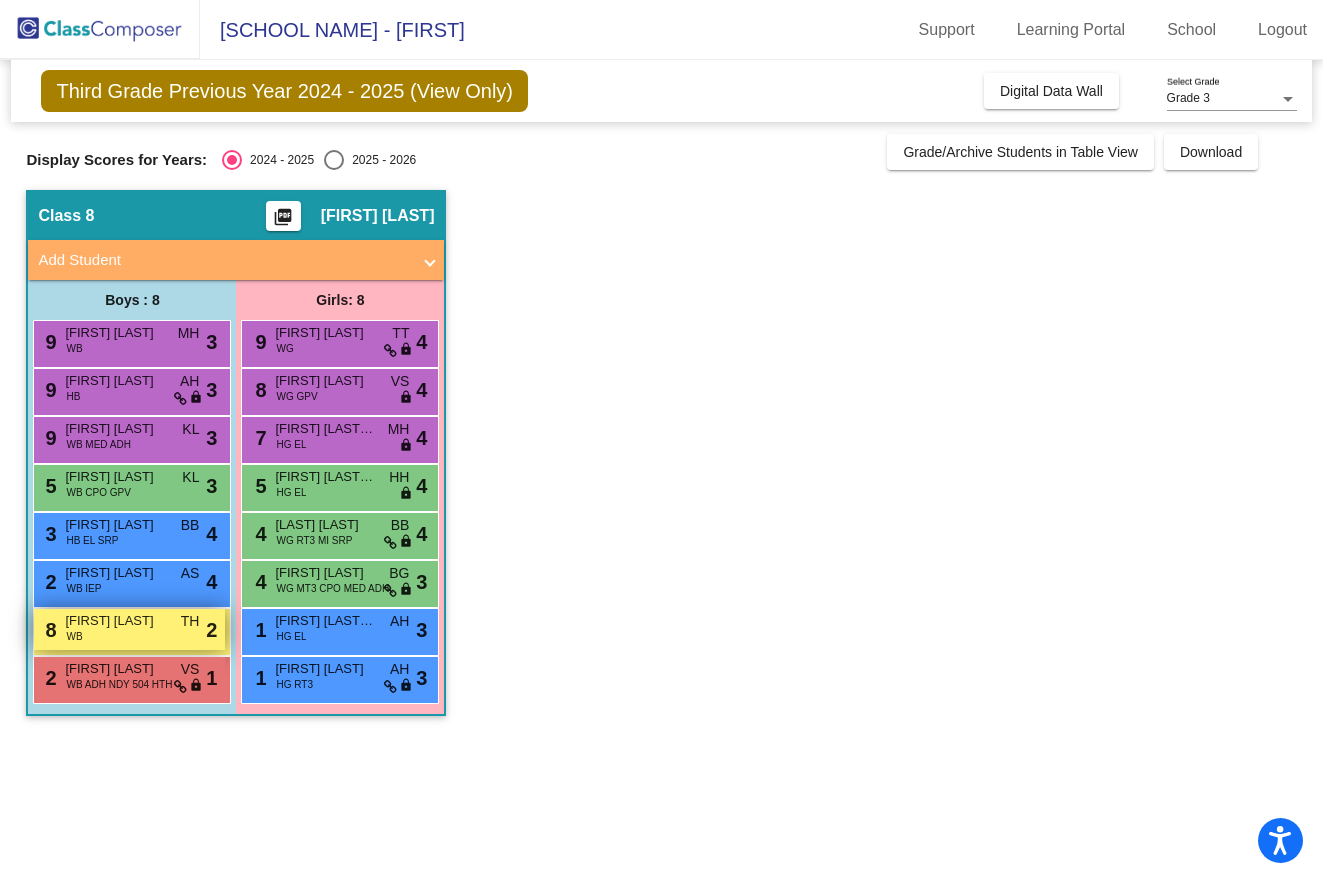 click on "[NUMBER] [FIRST] [LAST] WB IEP AS lock do_not_disturb_alt 2" at bounding box center [129, 629] 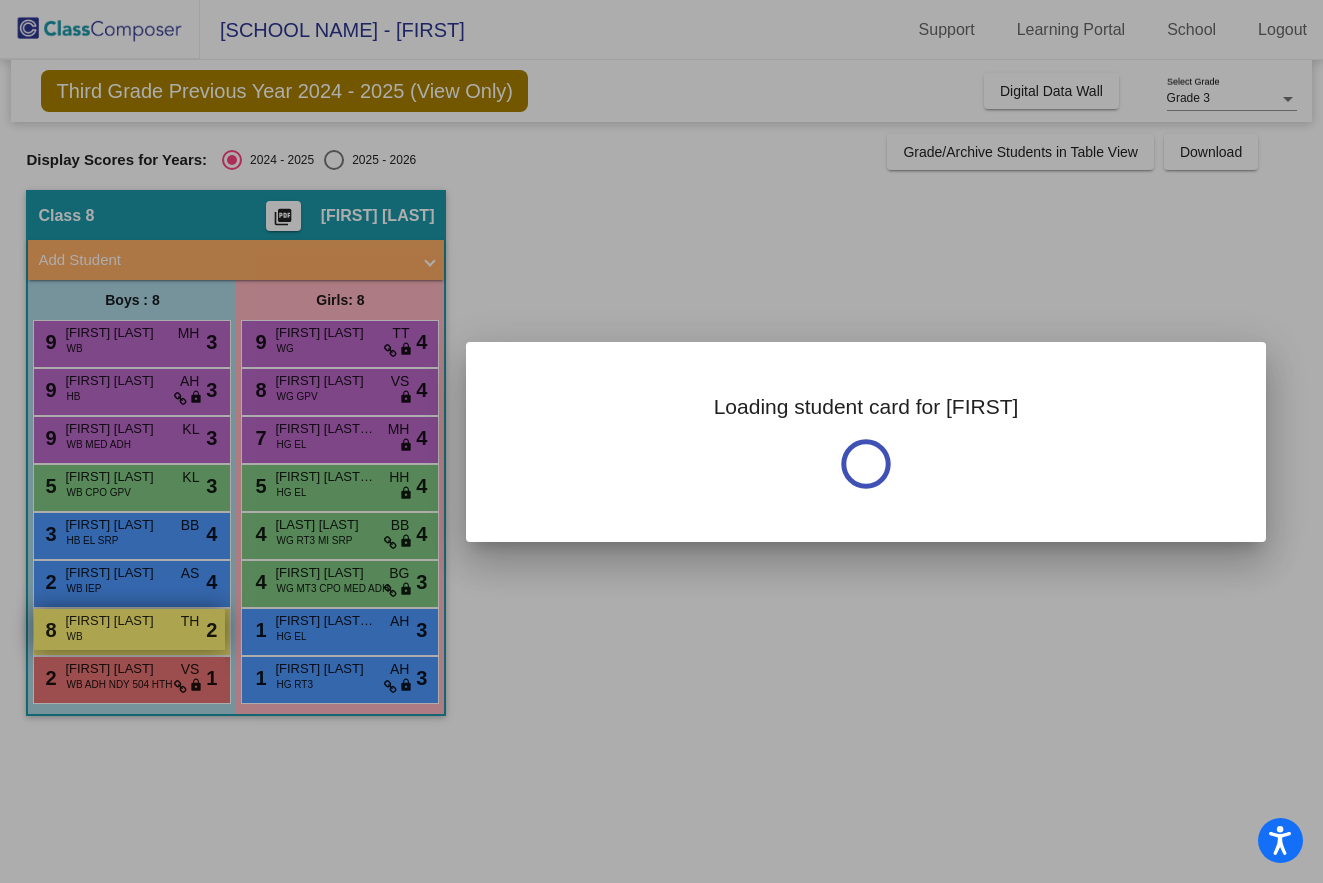 click at bounding box center (661, 441) 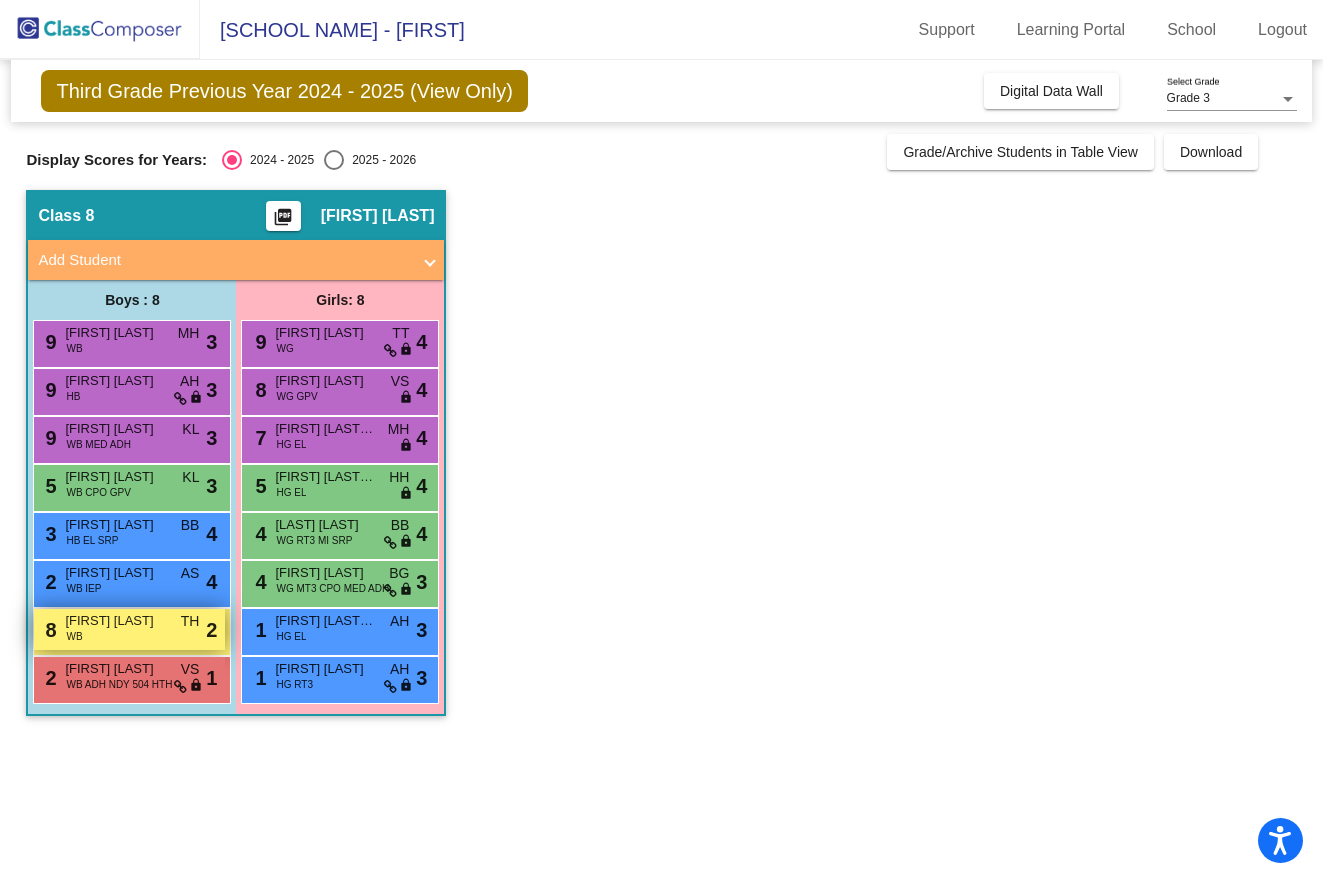 click on "[NUMBER] [FIRST] [LAST] WB IEP AS lock do_not_disturb_alt 2" at bounding box center [129, 629] 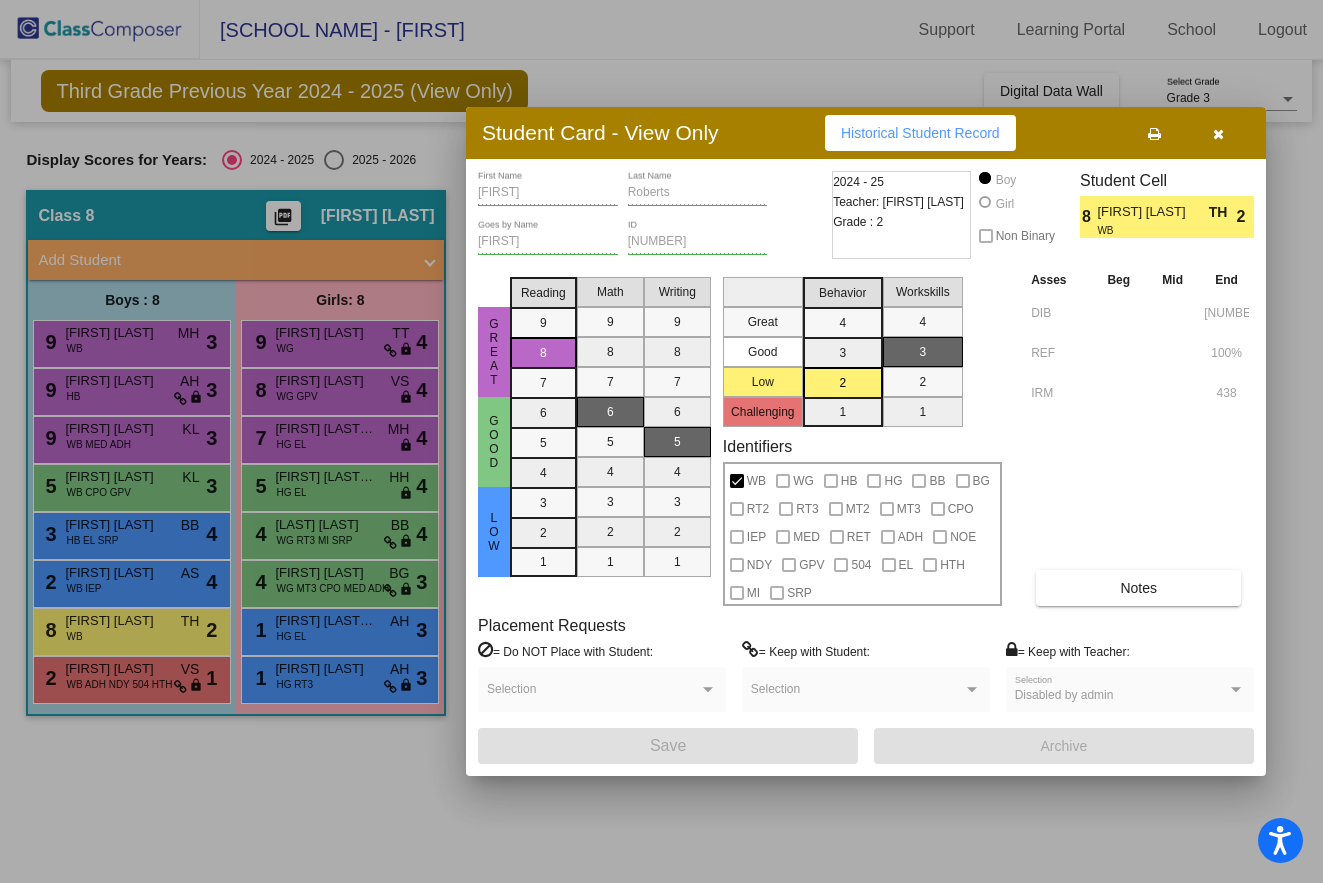 click at bounding box center (1218, 134) 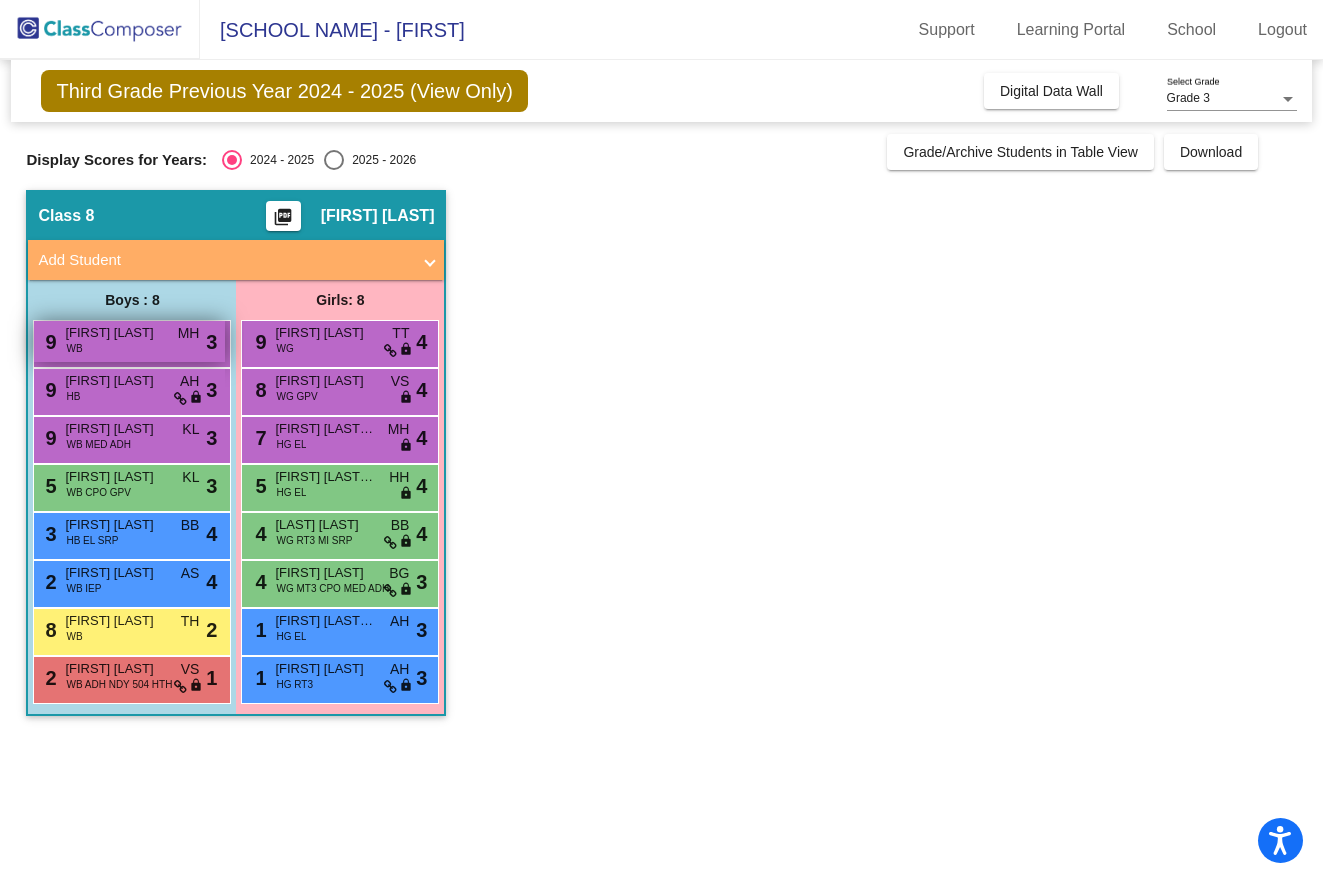click on "[NUMBER] [LAST] WB MH lock do_not_disturb_alt 3" at bounding box center (129, 341) 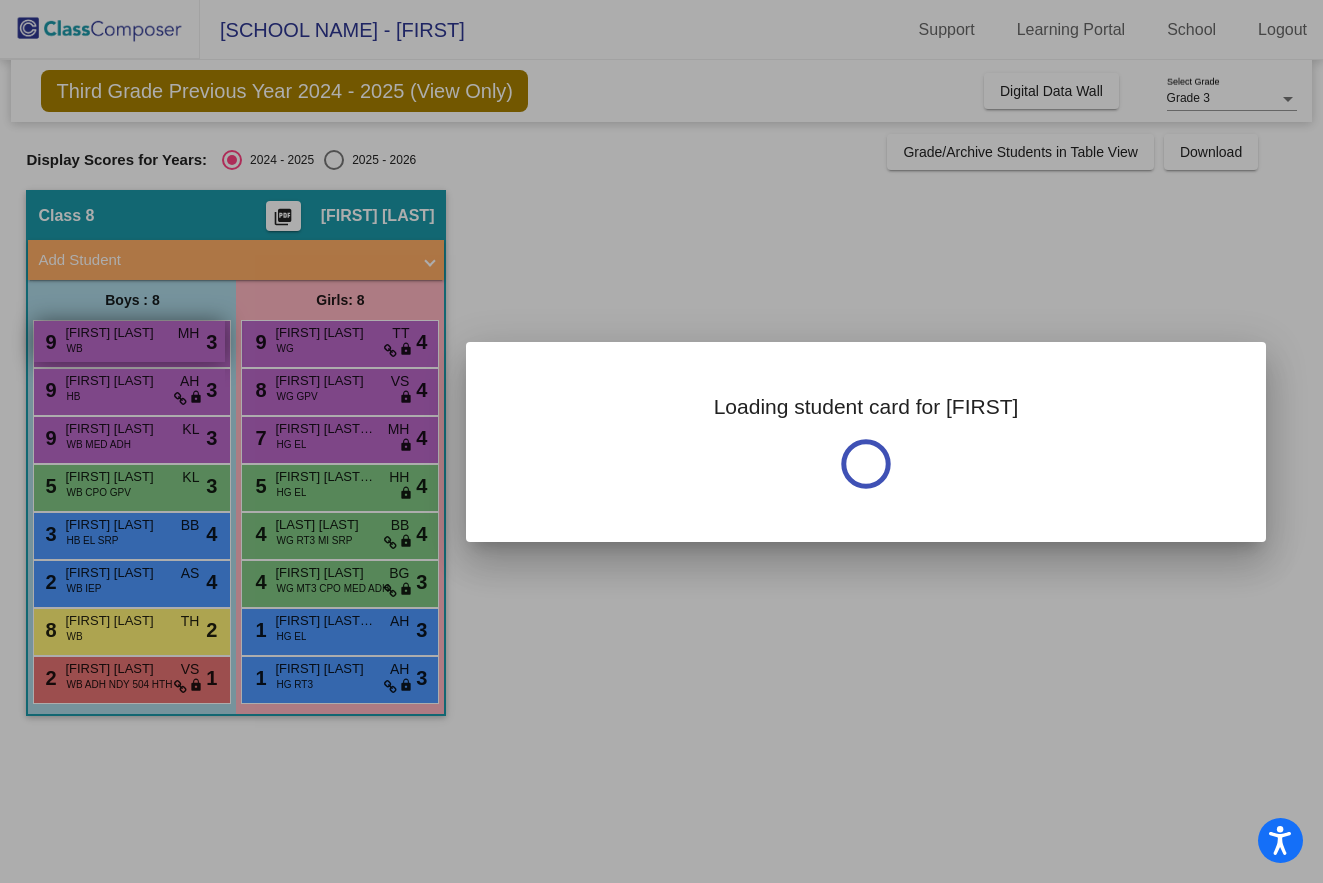 click at bounding box center [661, 441] 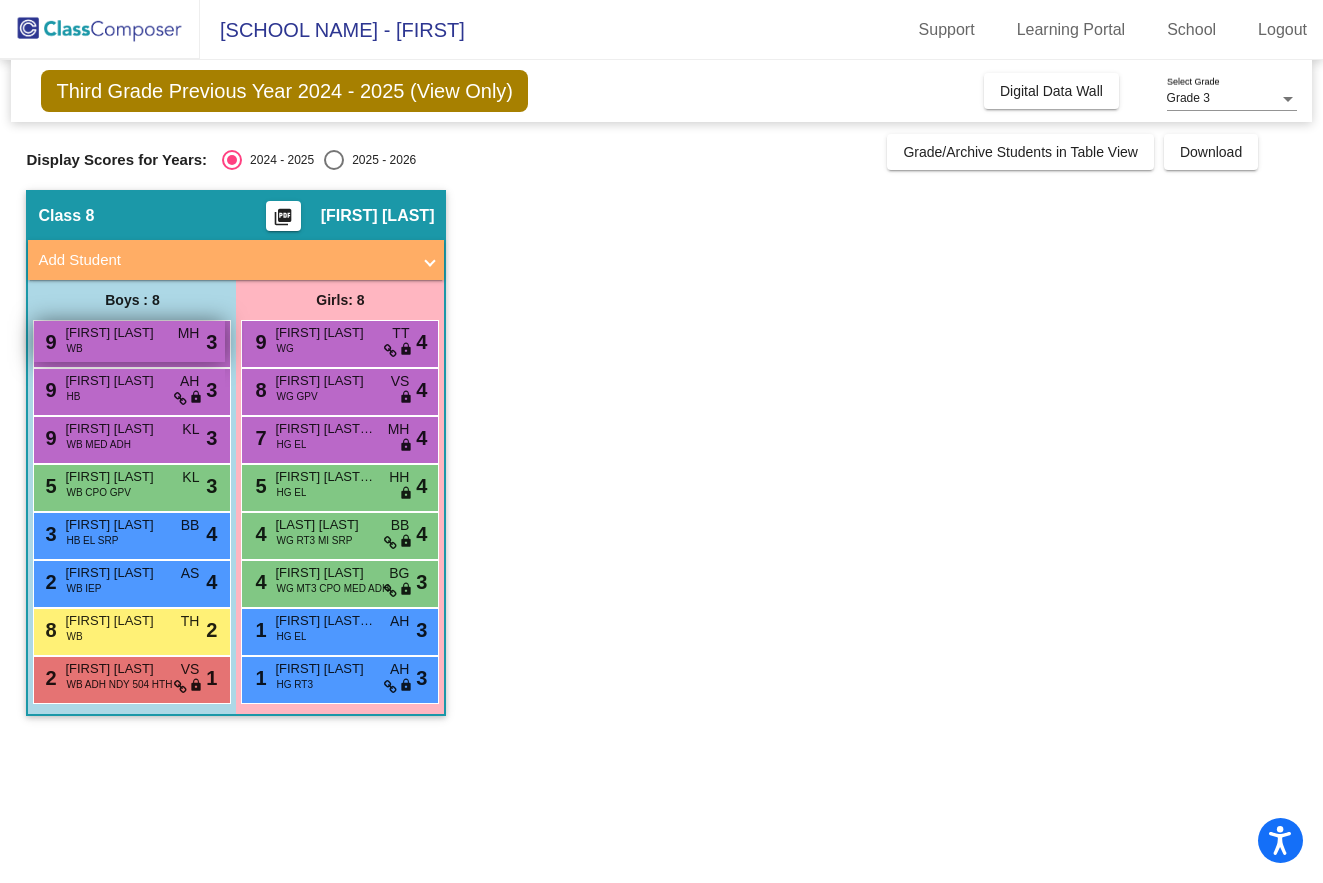 click on "[FIRST] [LAST]" at bounding box center (115, 333) 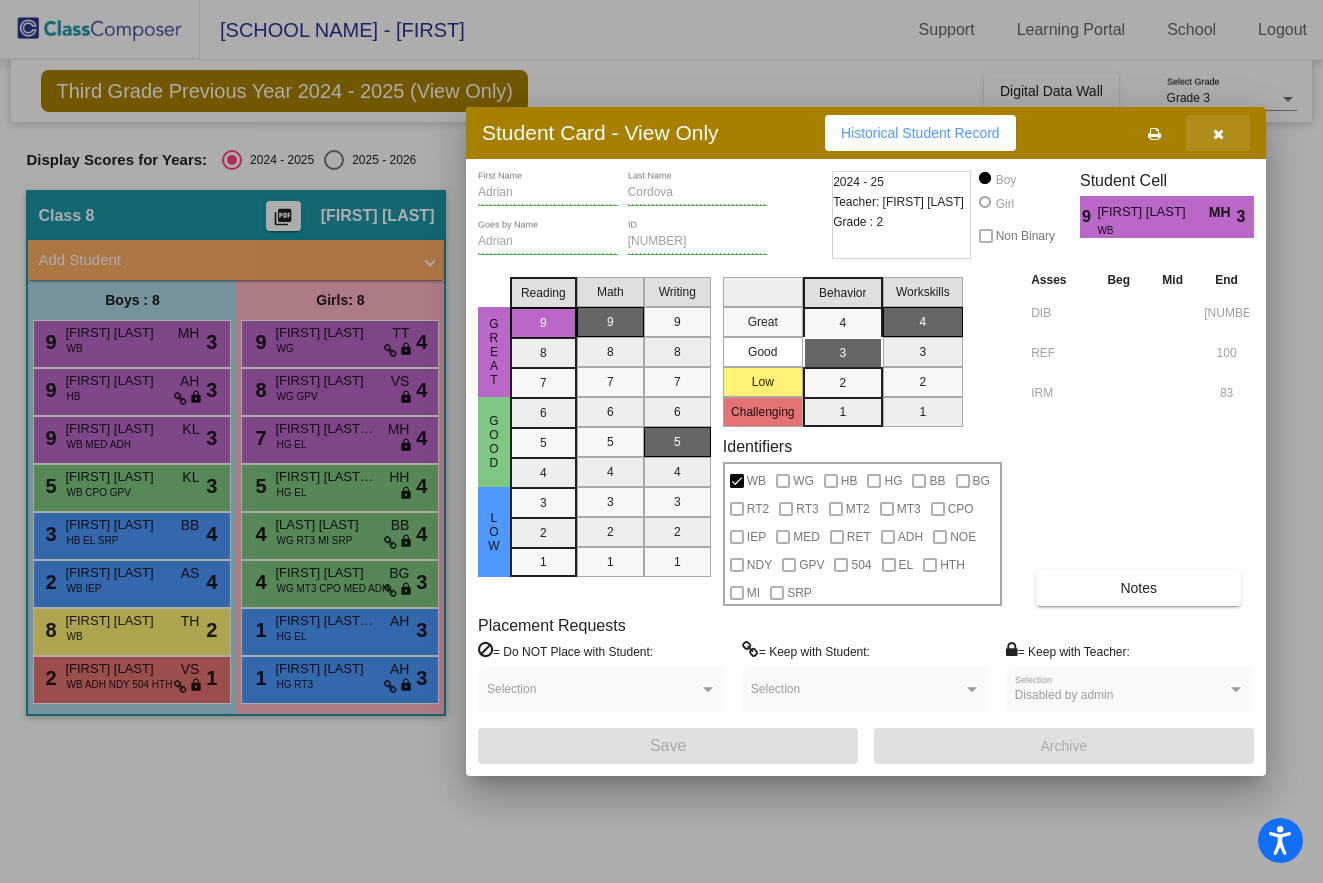 click at bounding box center (1218, 134) 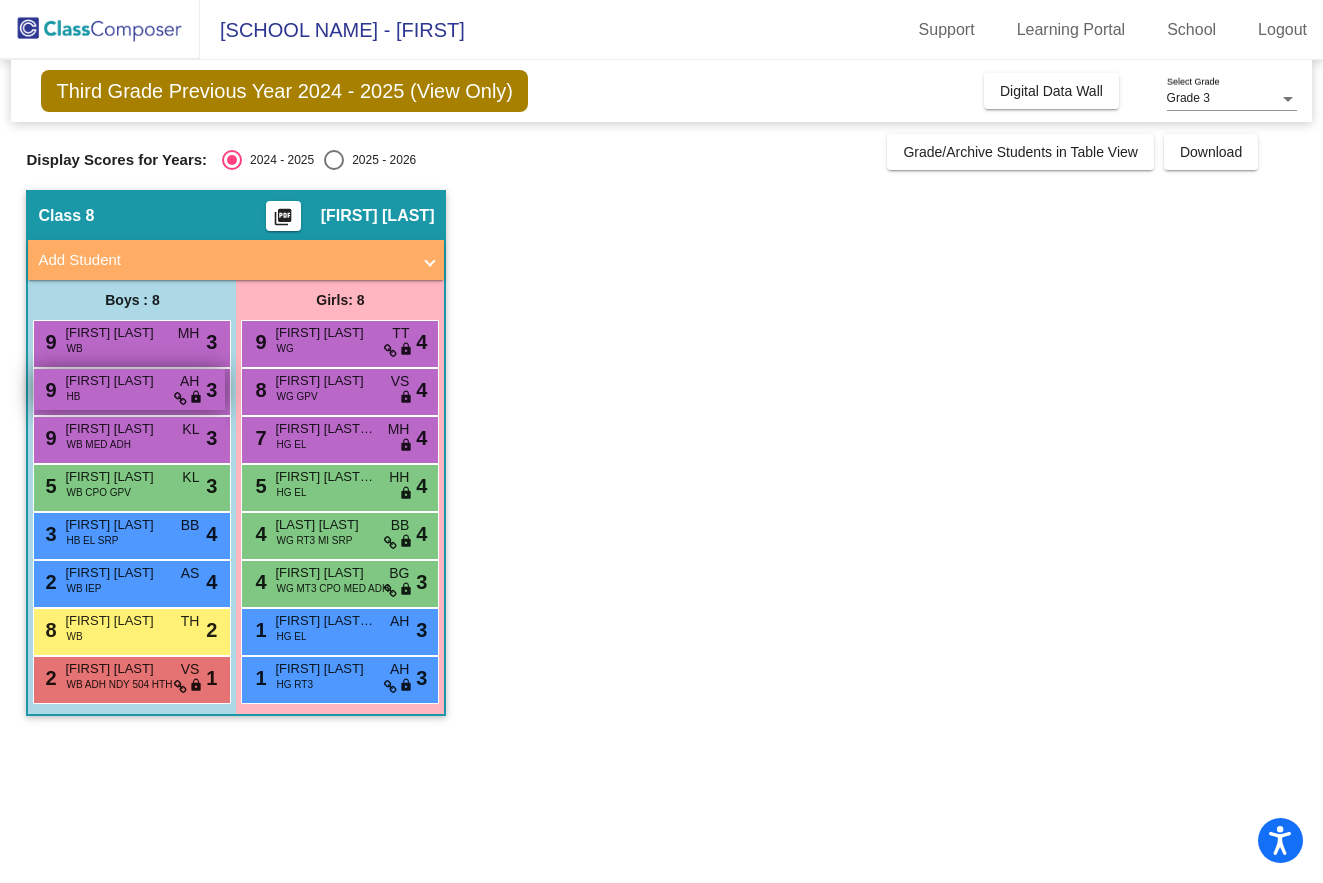 click on "[FIRST] [LAST]" at bounding box center [115, 381] 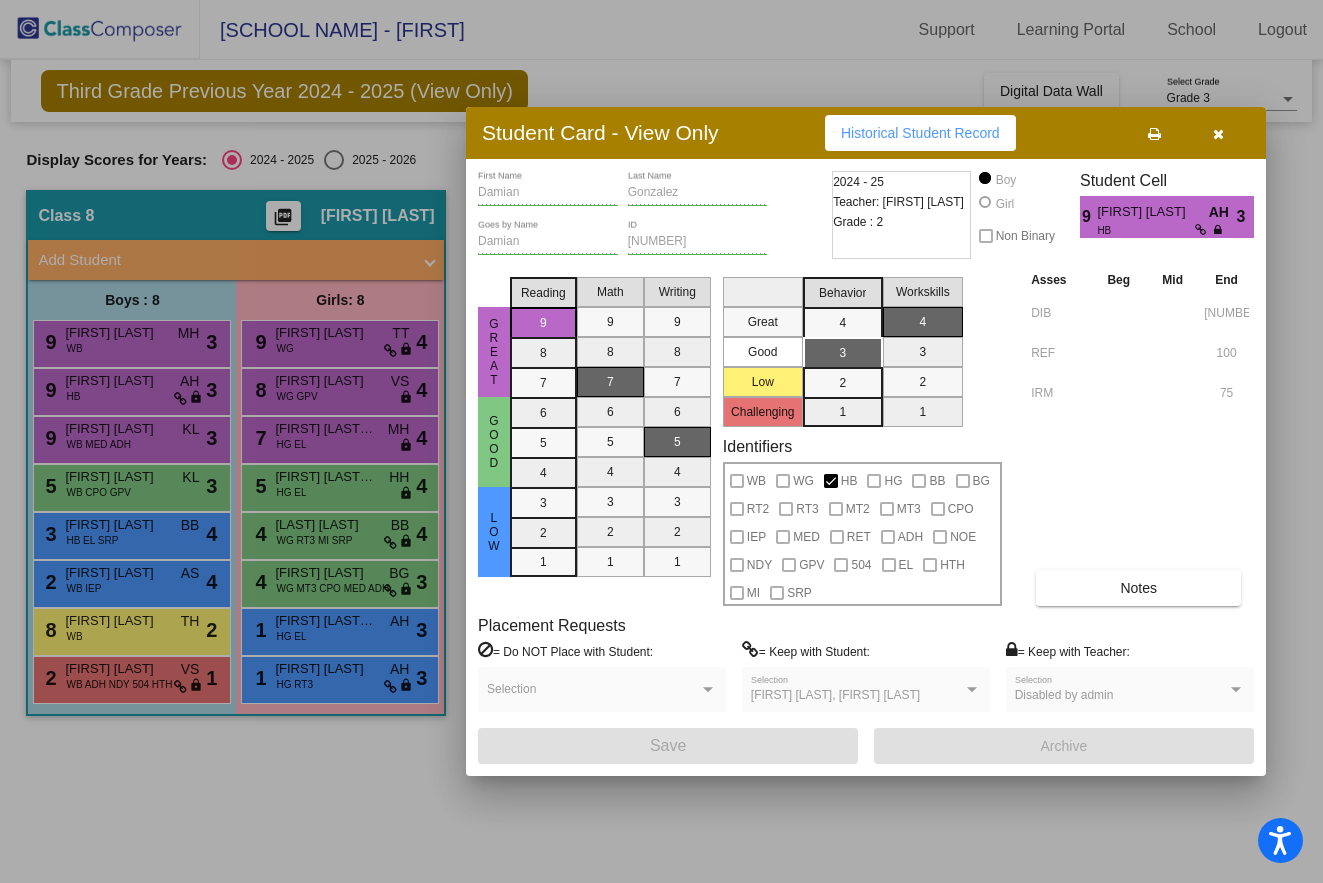 click at bounding box center (1218, 133) 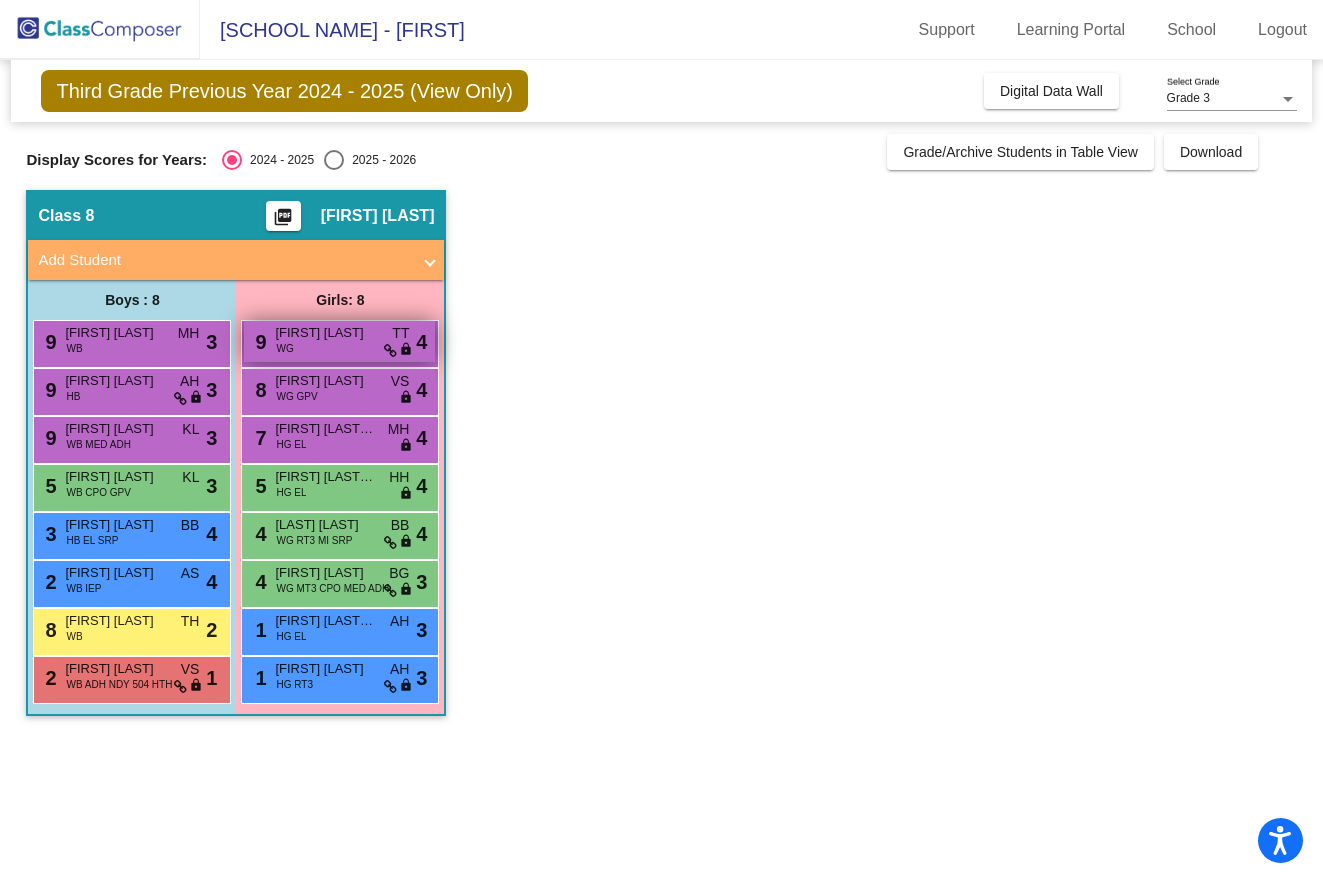 click on "[FIRST] [LAST]" at bounding box center (325, 333) 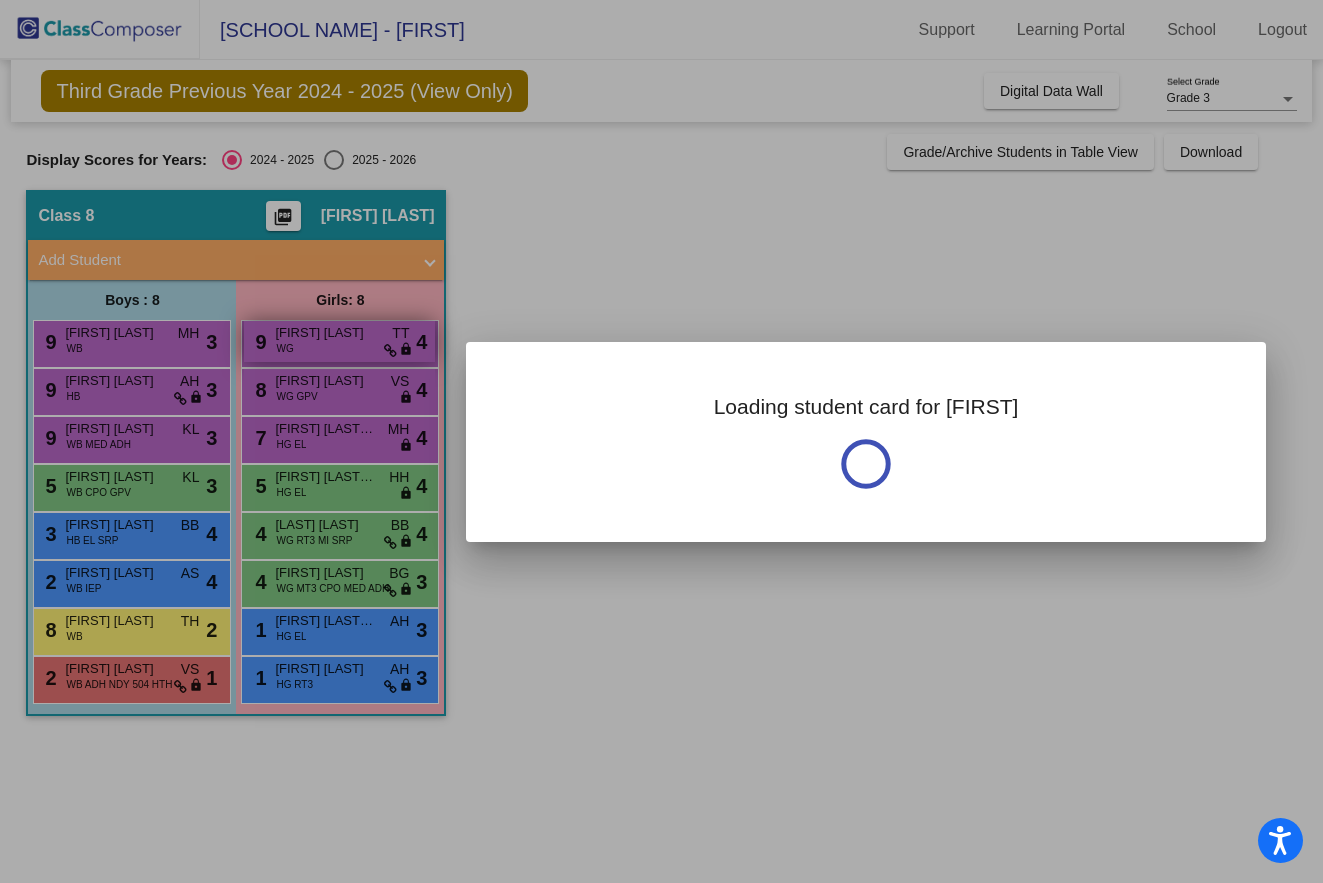 click at bounding box center [661, 441] 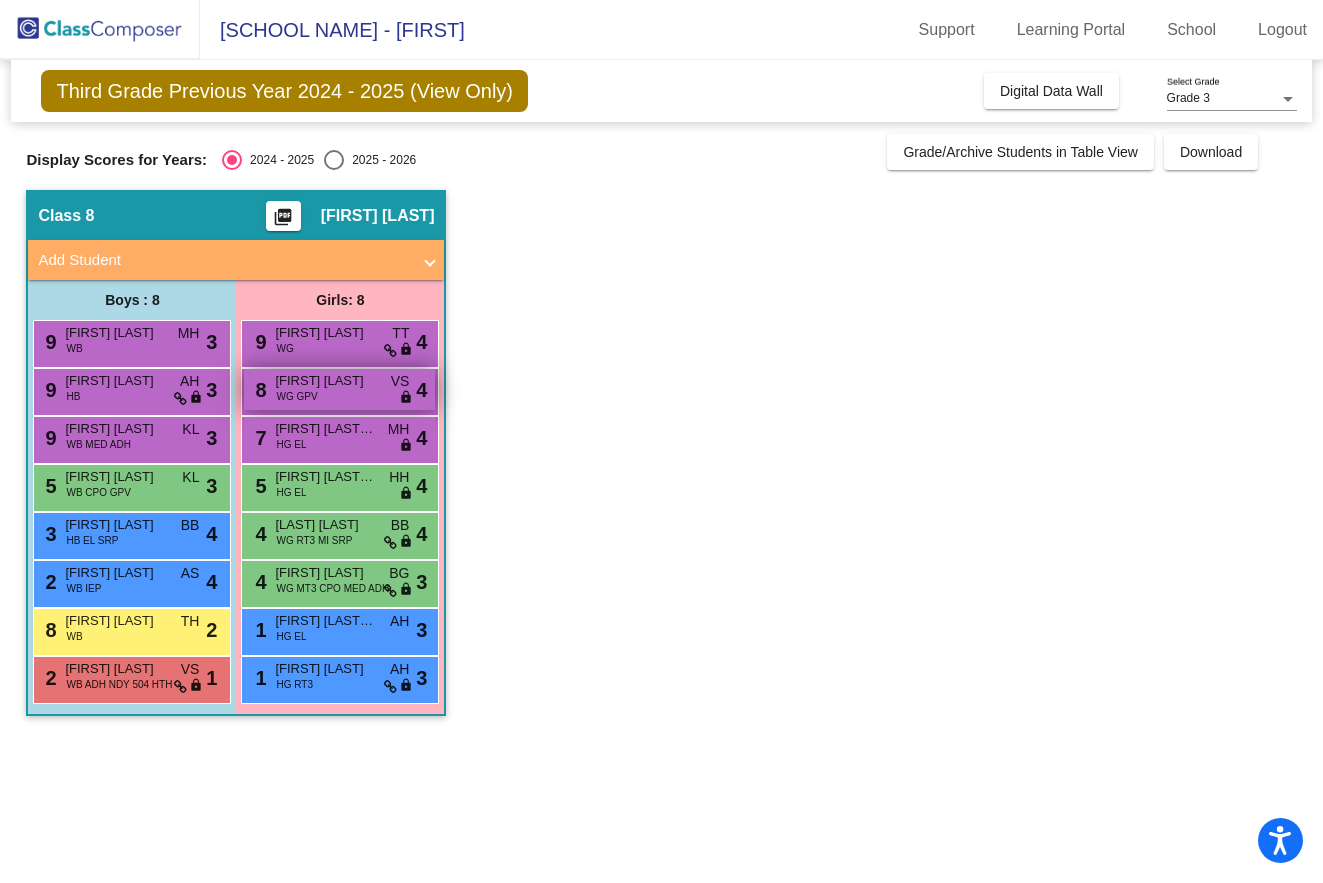 click on "[NUMBER] [FIRST] [LAST] WG GPV VS lock do_not_disturb_alt 4" at bounding box center (339, 389) 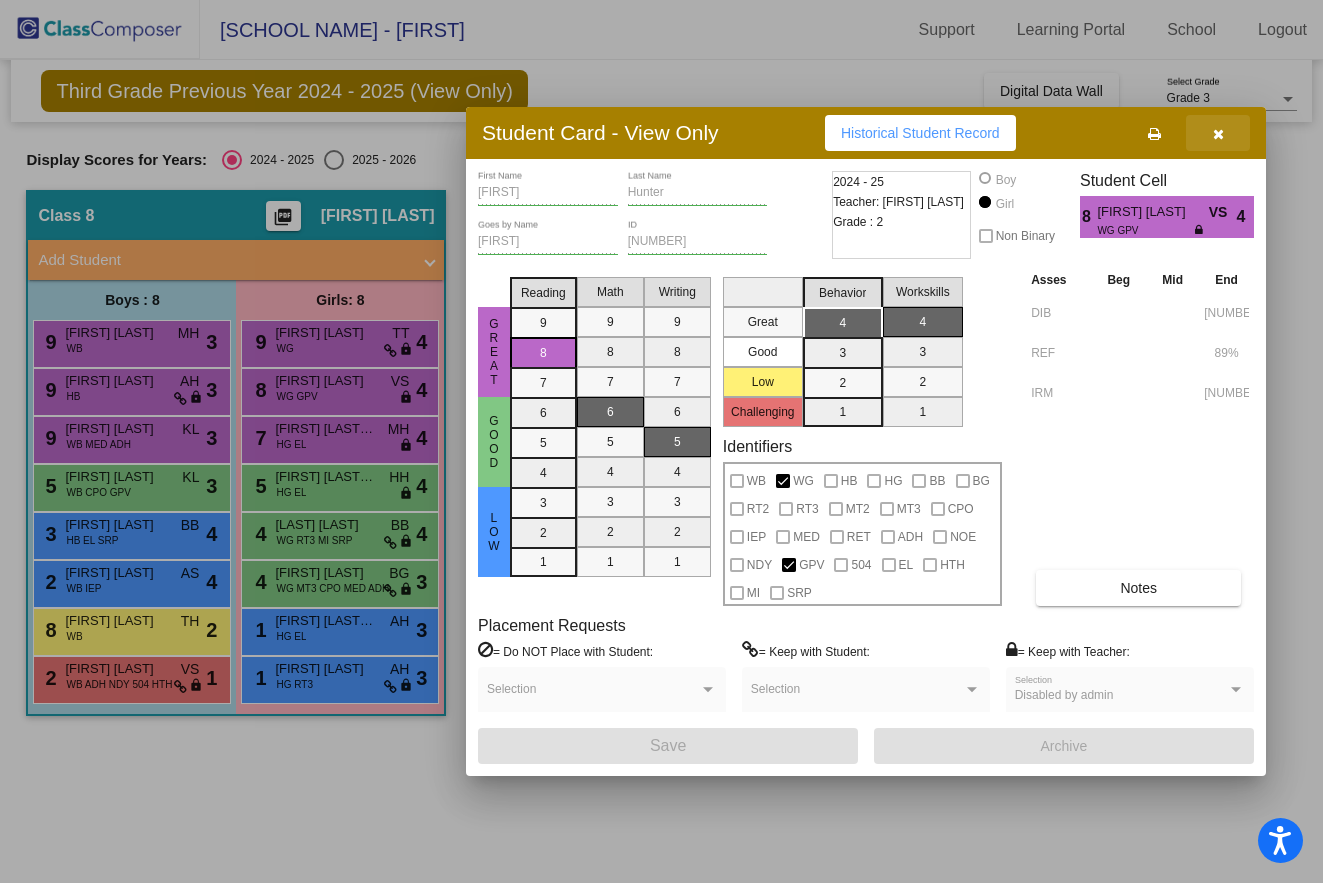 click at bounding box center (1218, 133) 